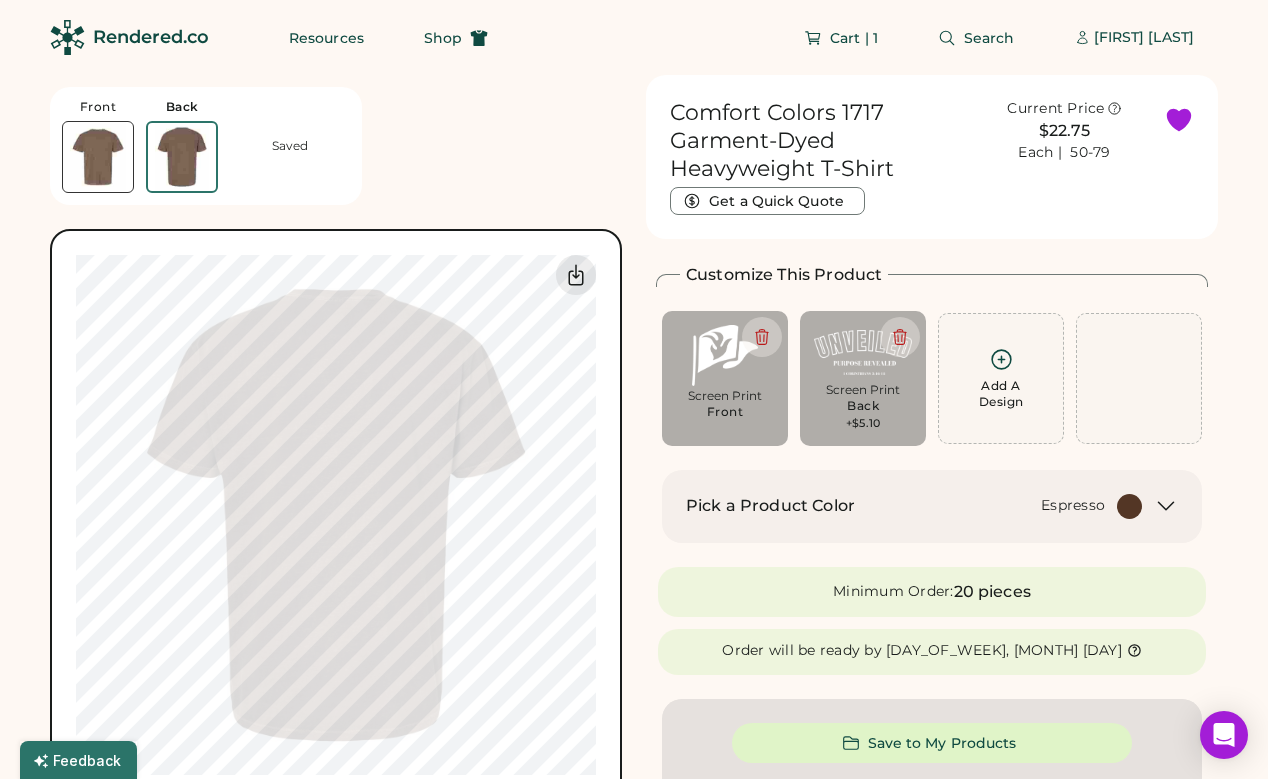 scroll, scrollTop: 21, scrollLeft: 0, axis: vertical 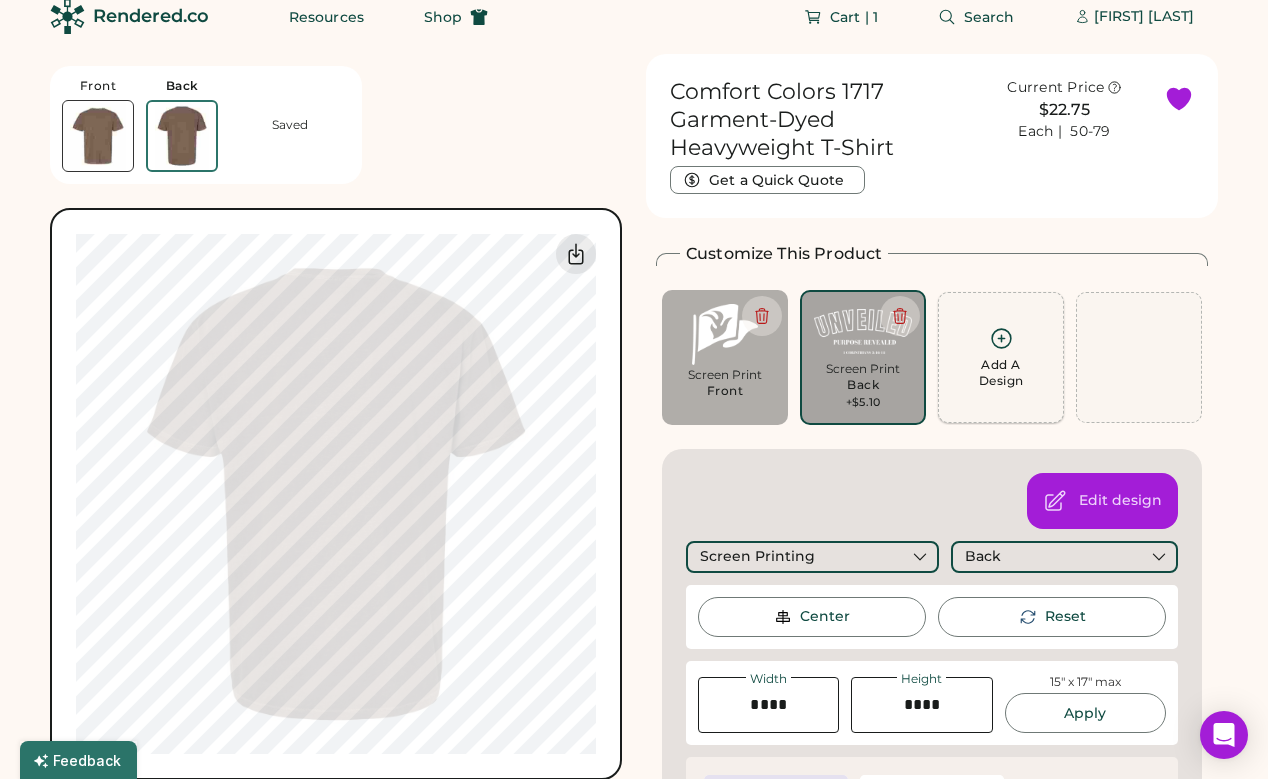 click 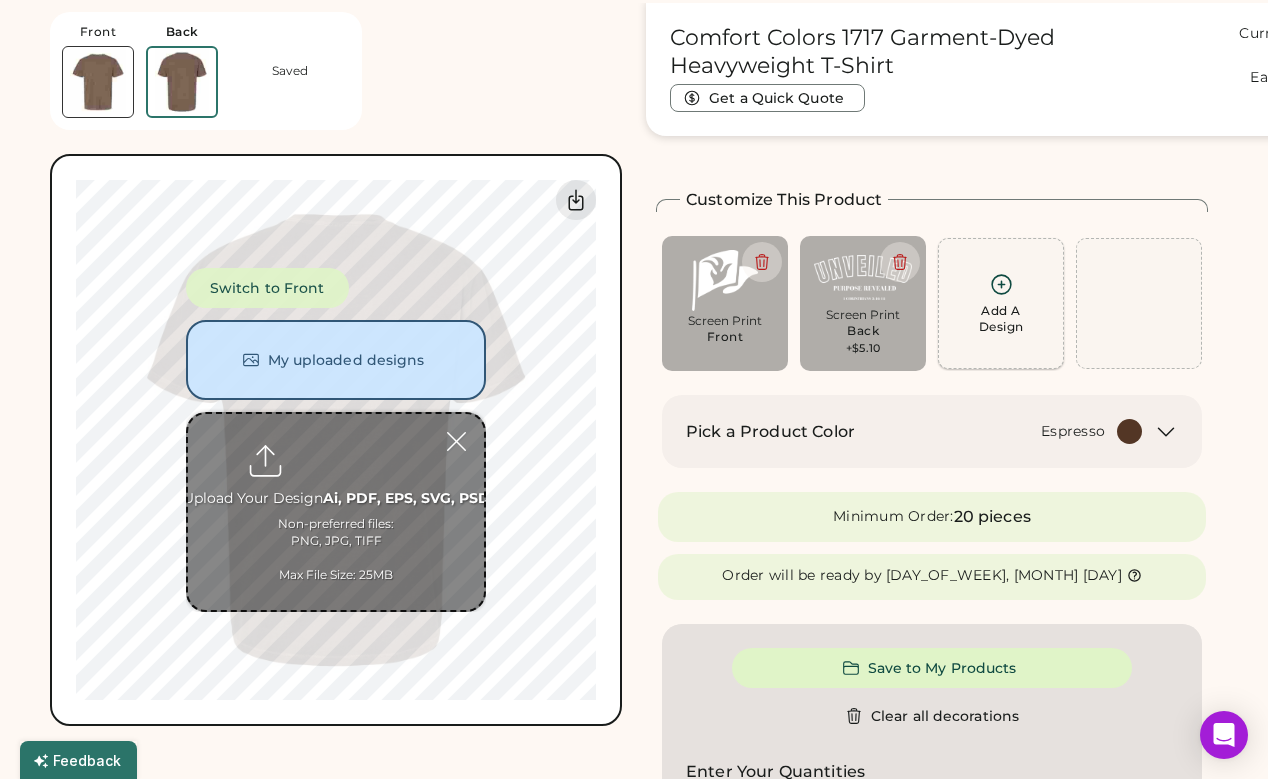 scroll, scrollTop: 75, scrollLeft: 0, axis: vertical 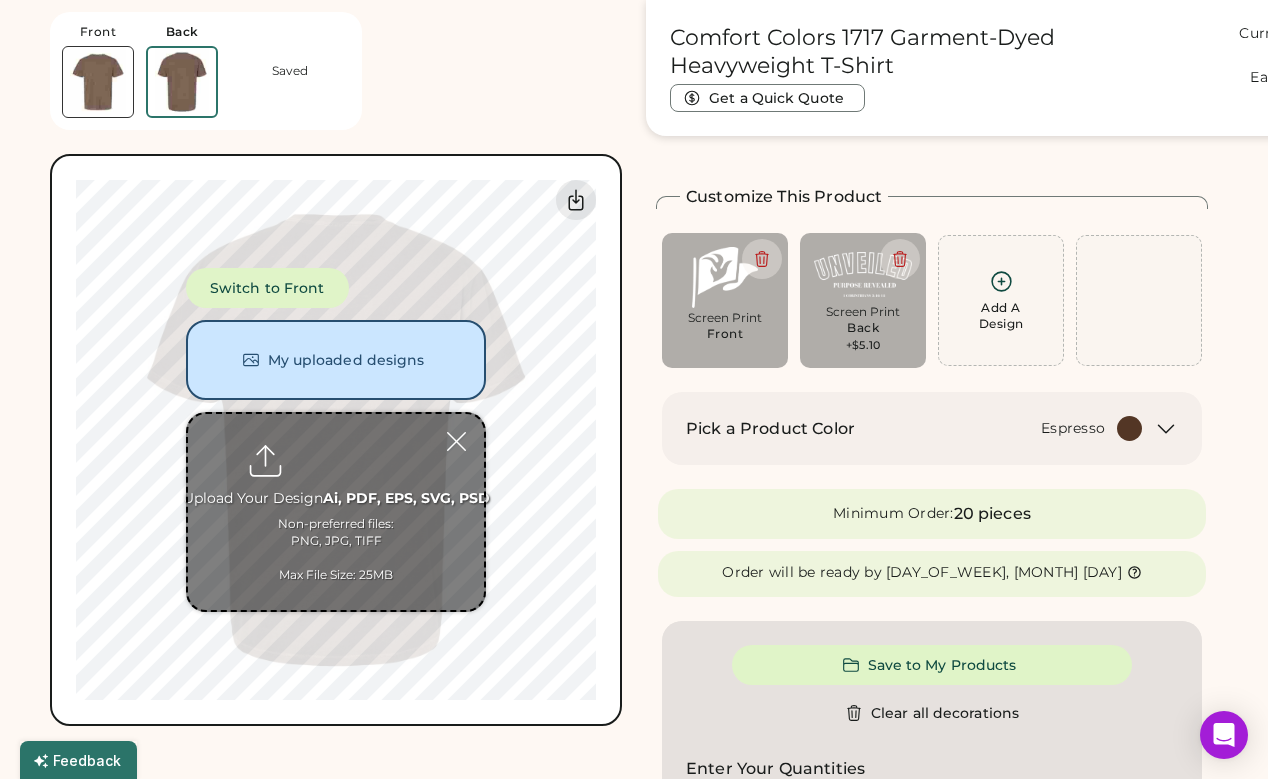 click at bounding box center (336, 512) 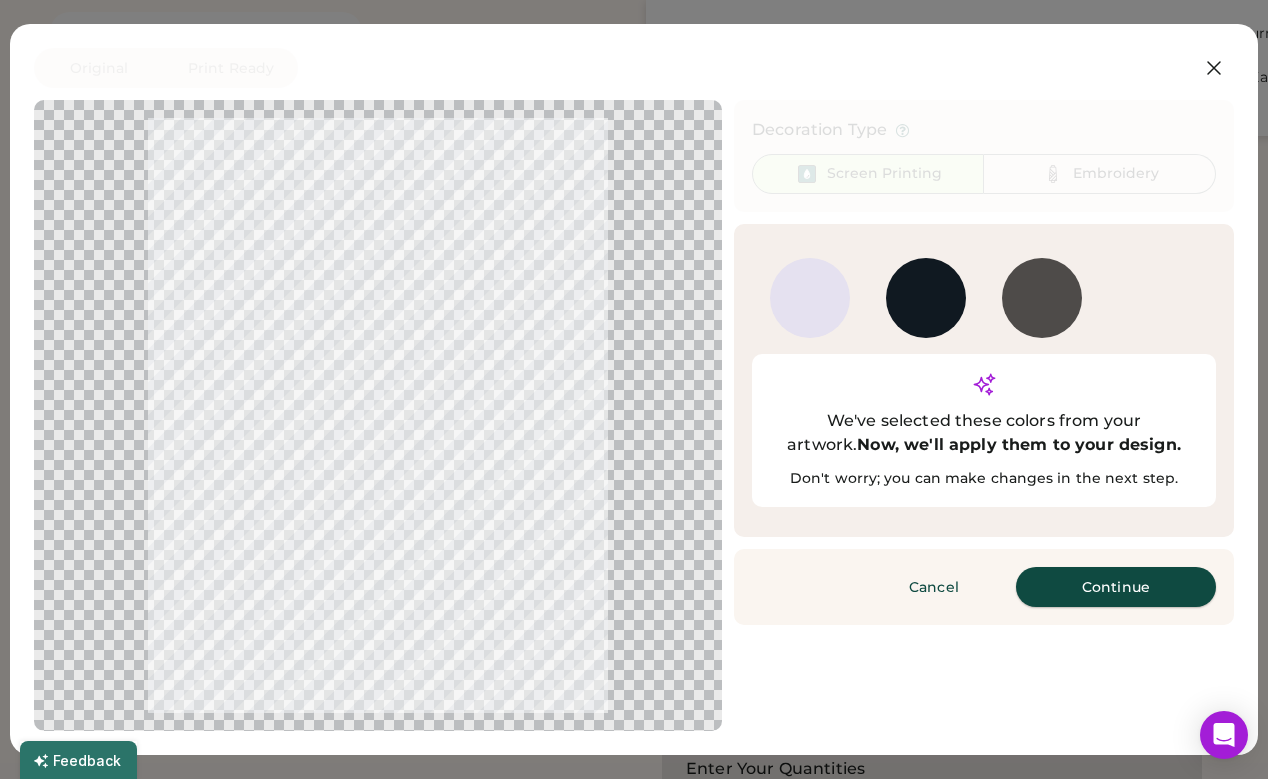click on "Continue" at bounding box center (1116, 587) 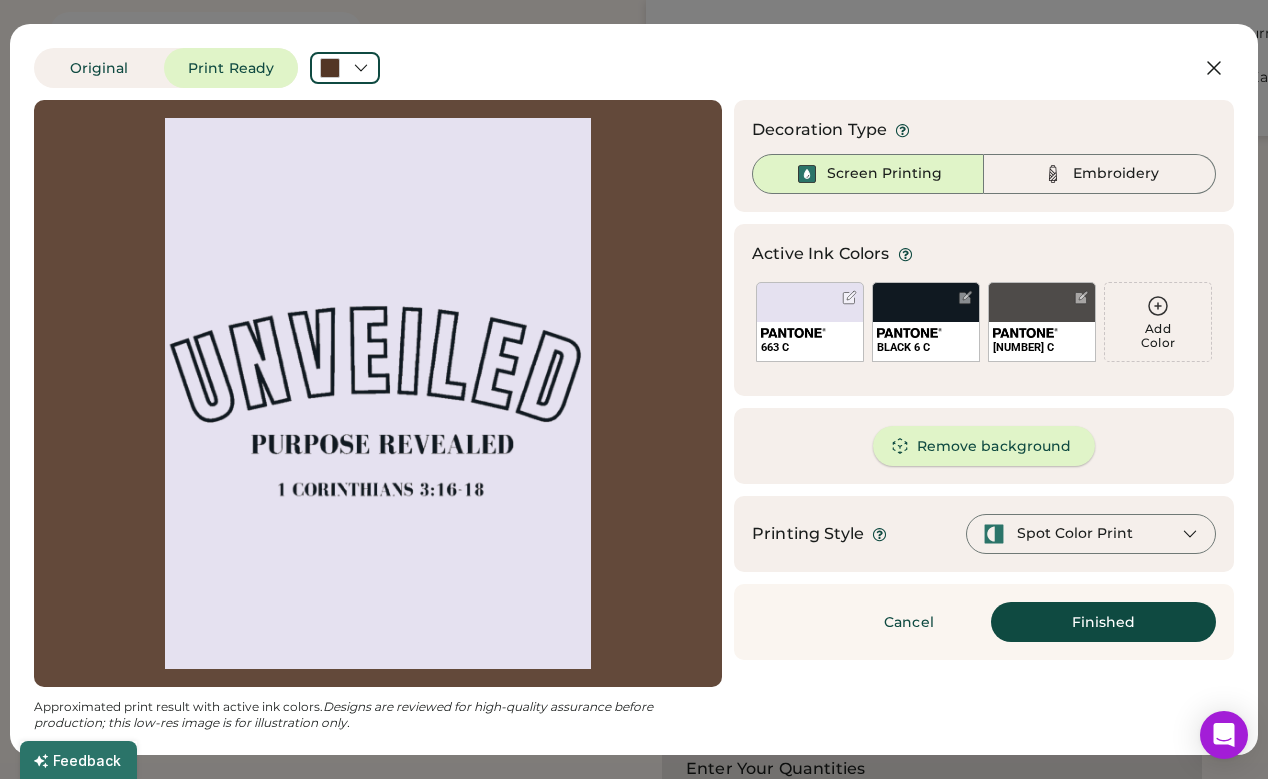 click on "Remove background" at bounding box center [984, 446] 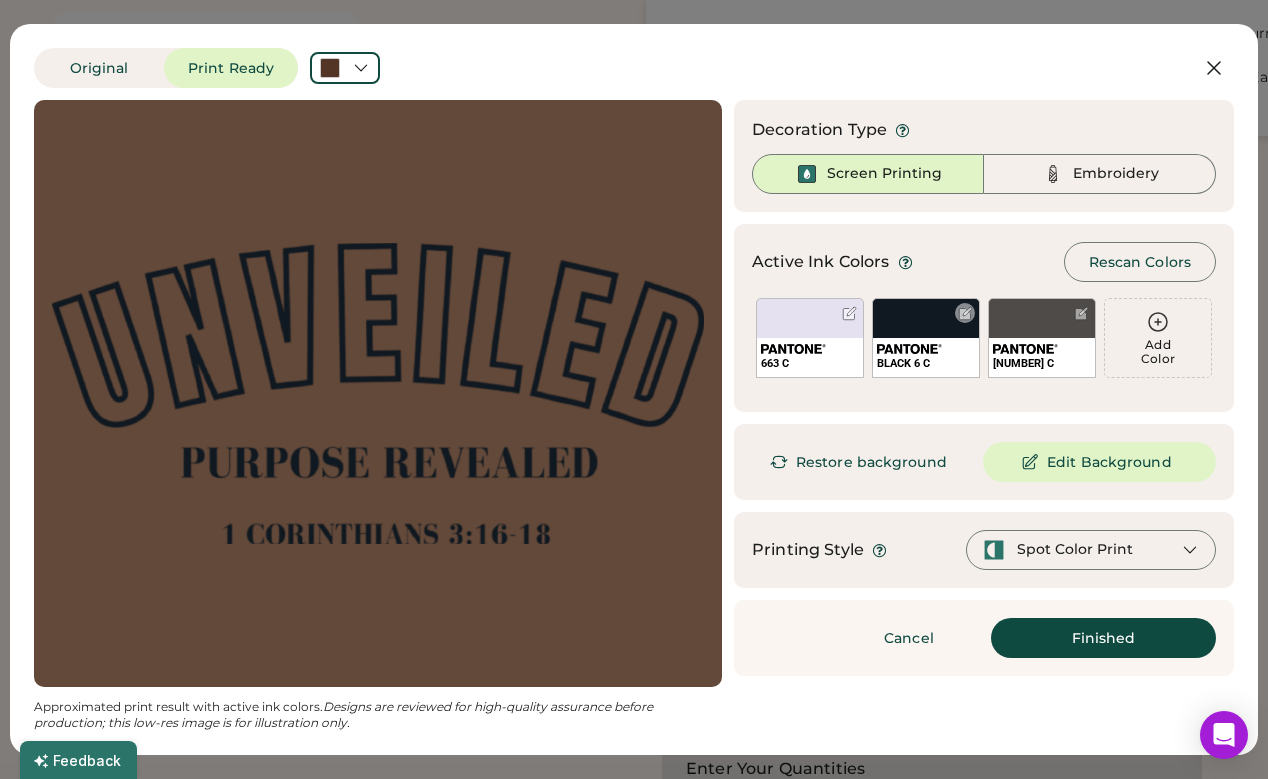 click on "BLACK 6 C" at bounding box center [926, 338] 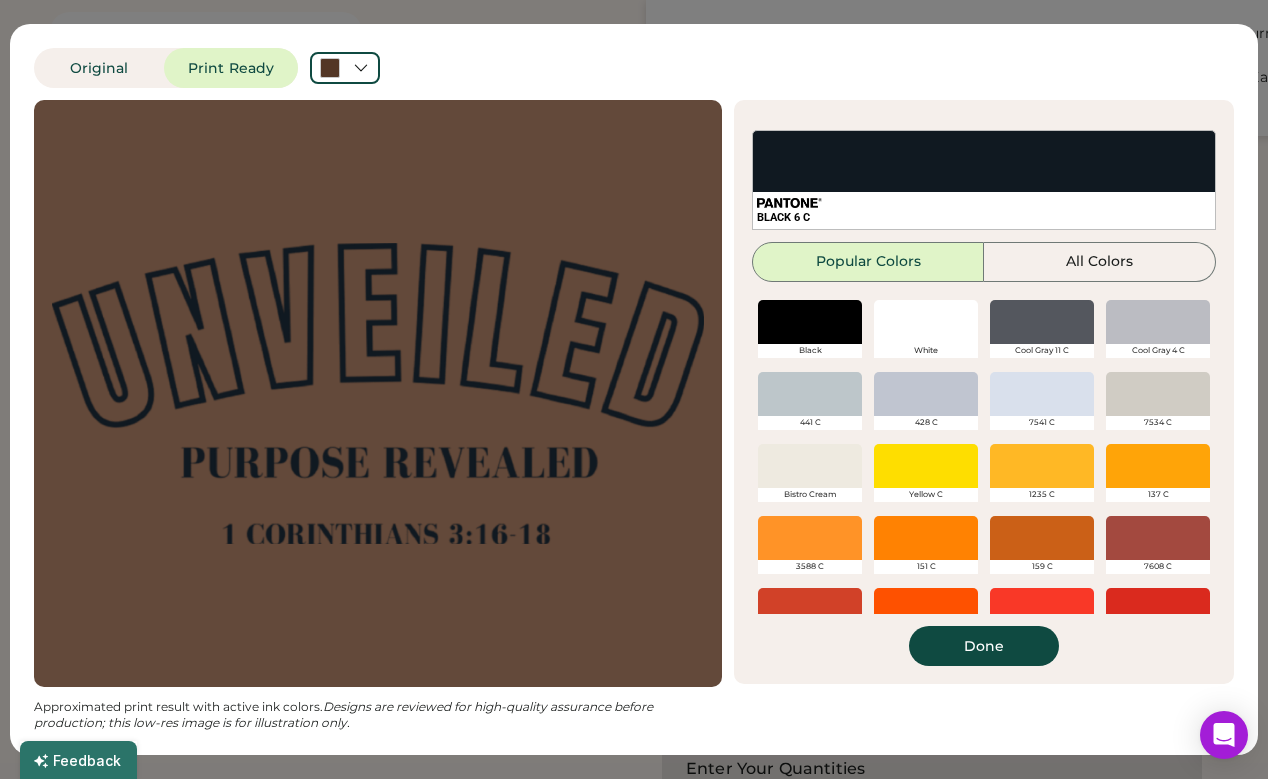 click at bounding box center (926, 322) 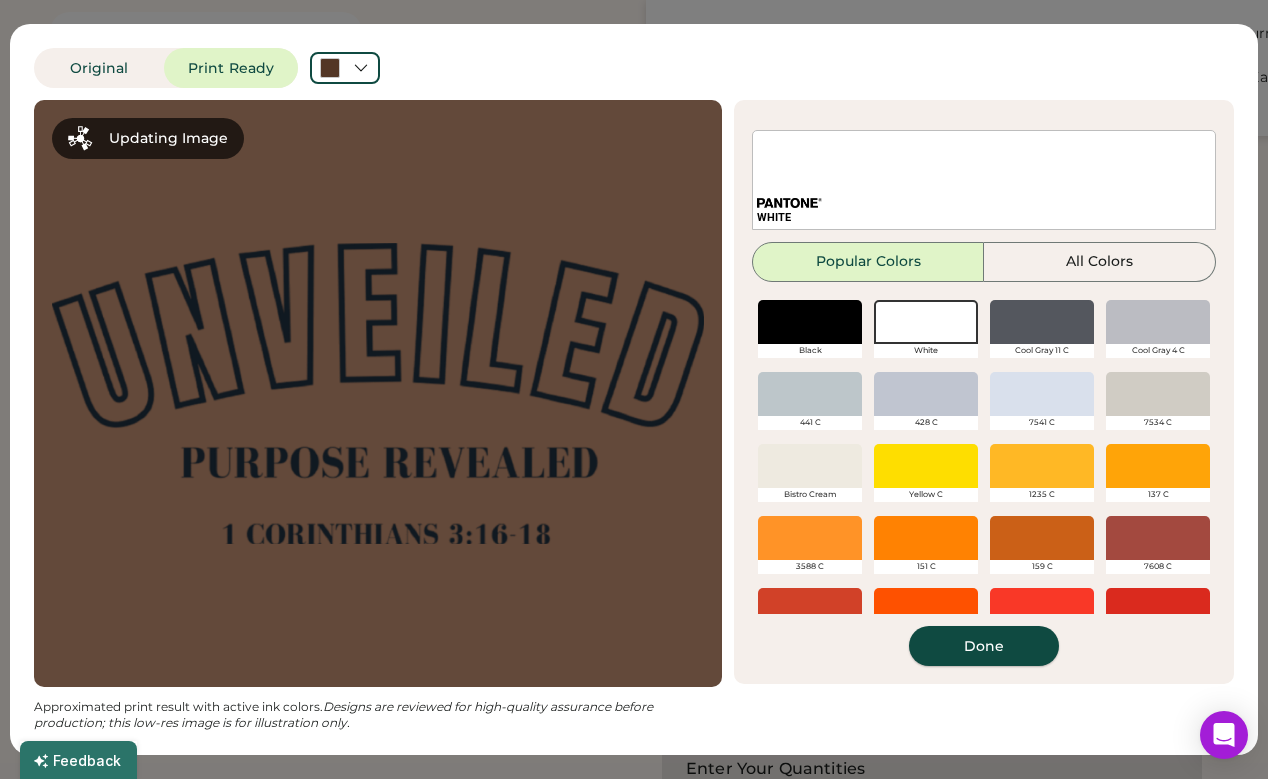 click on "Done" at bounding box center [984, 646] 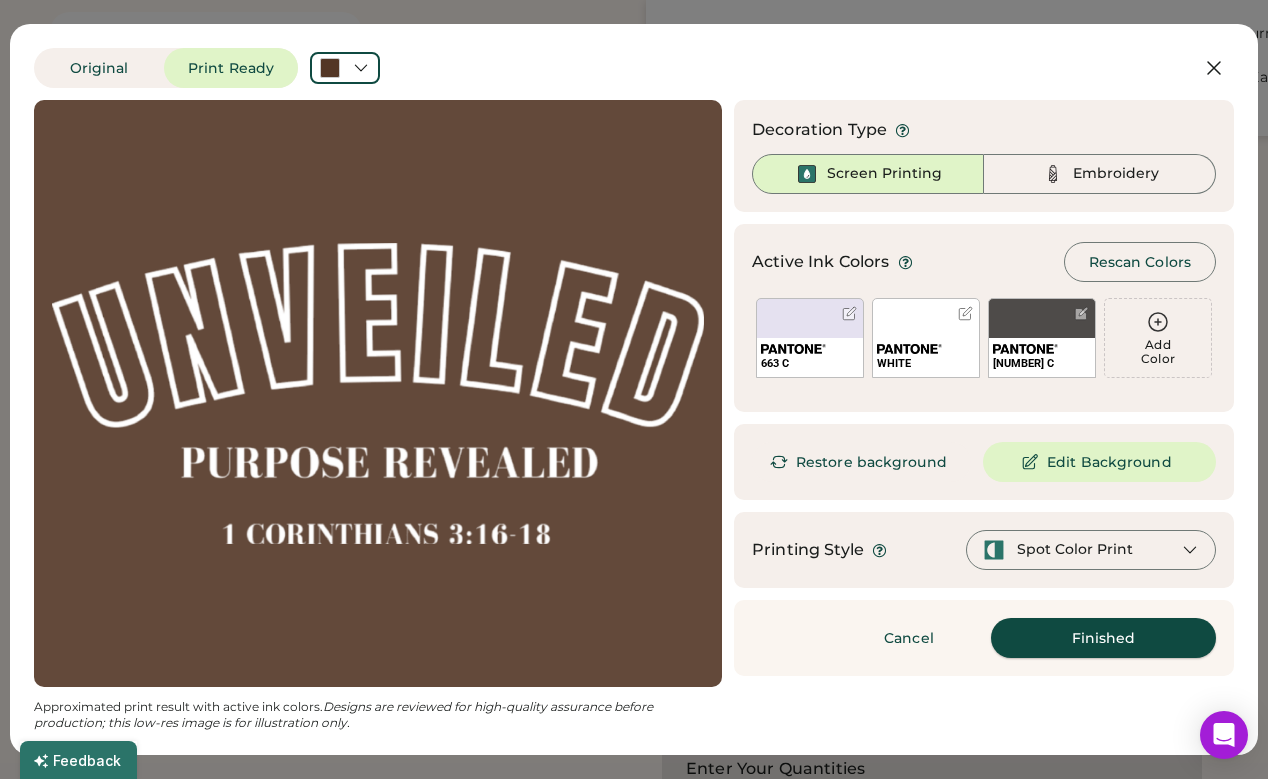 click on "Finished" at bounding box center (1103, 638) 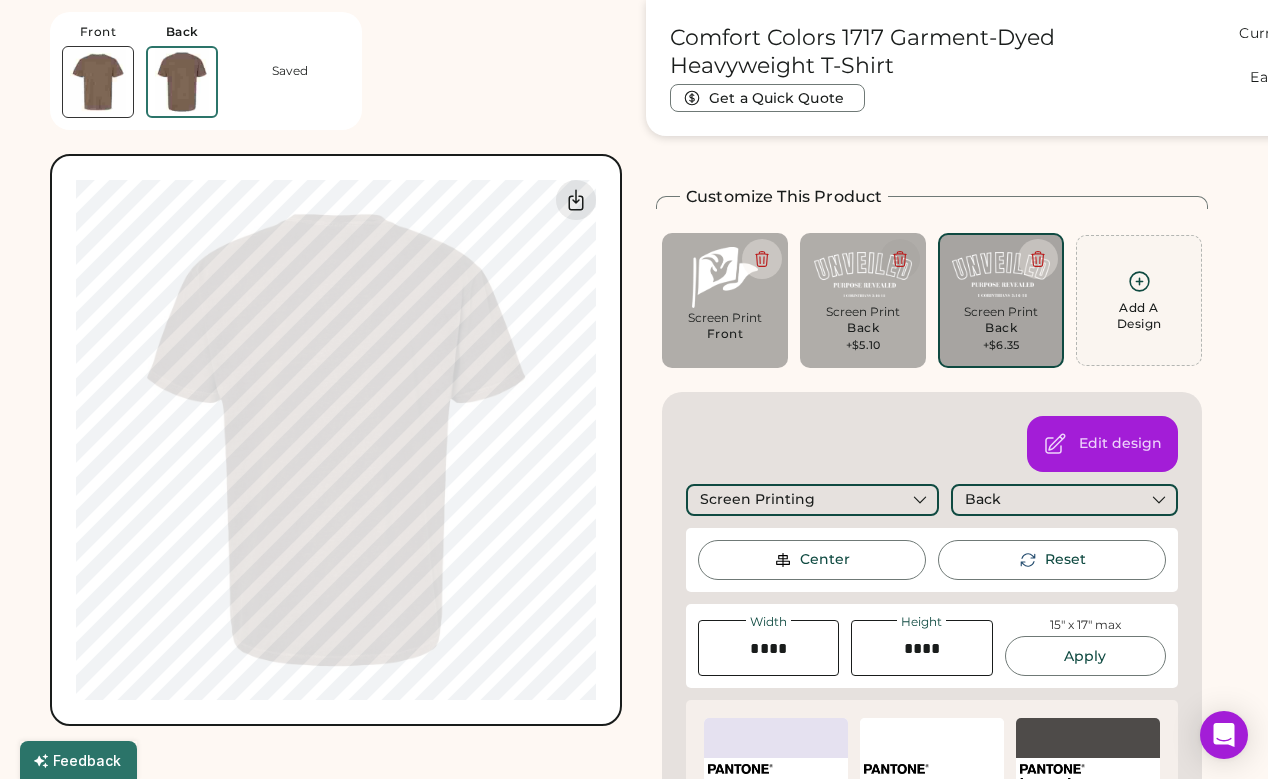 click 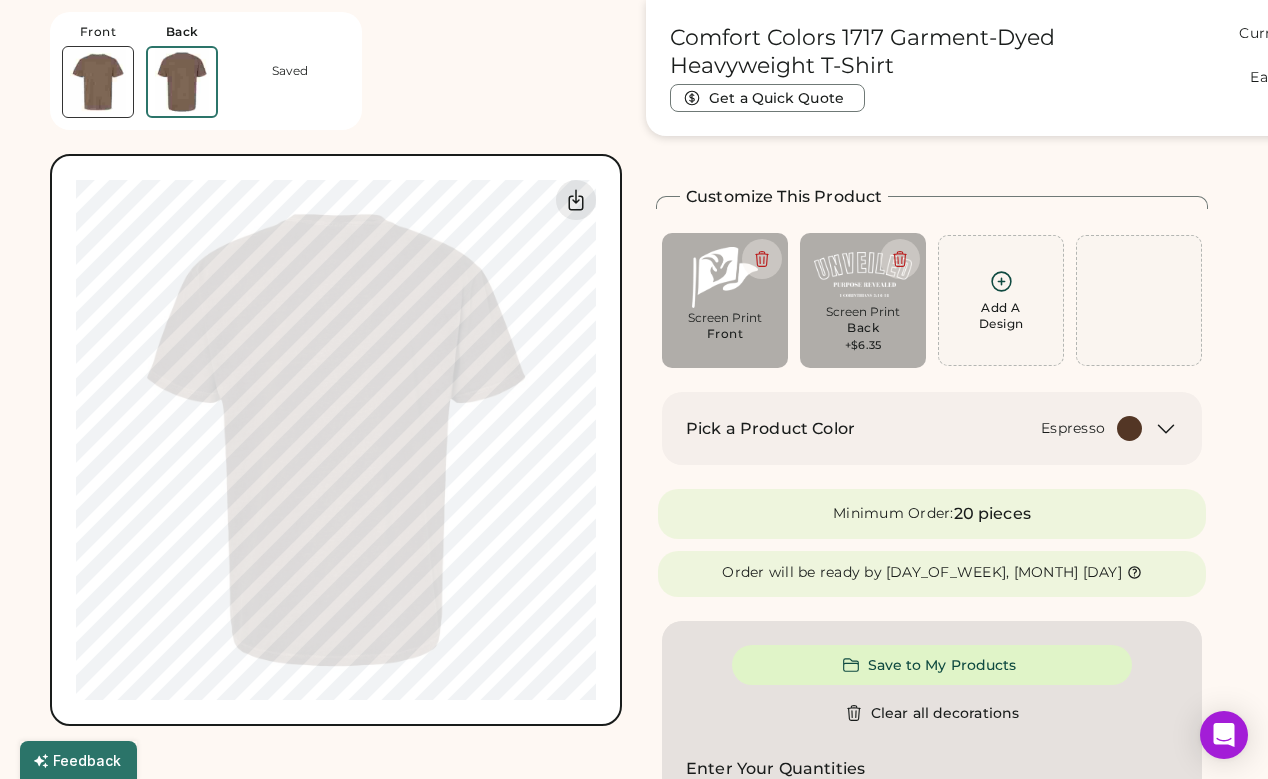 click 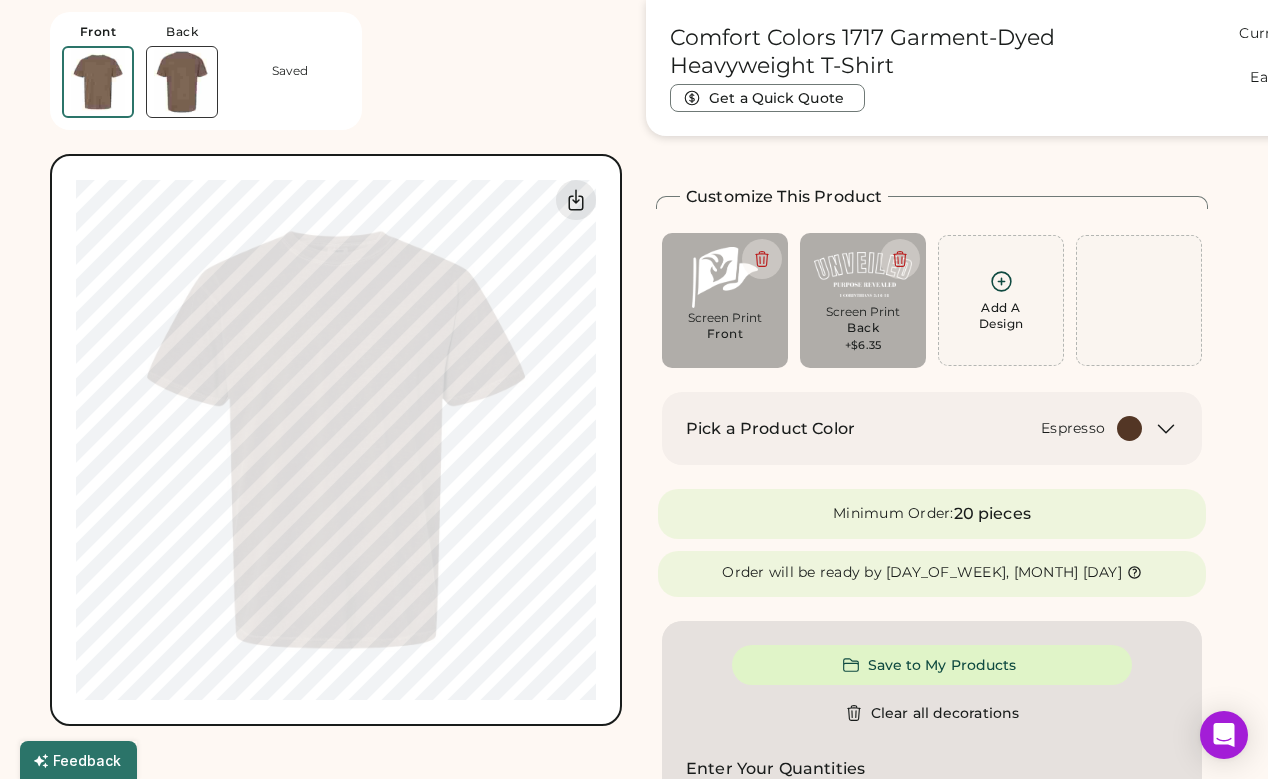 click on "Screen Print" at bounding box center (863, 312) 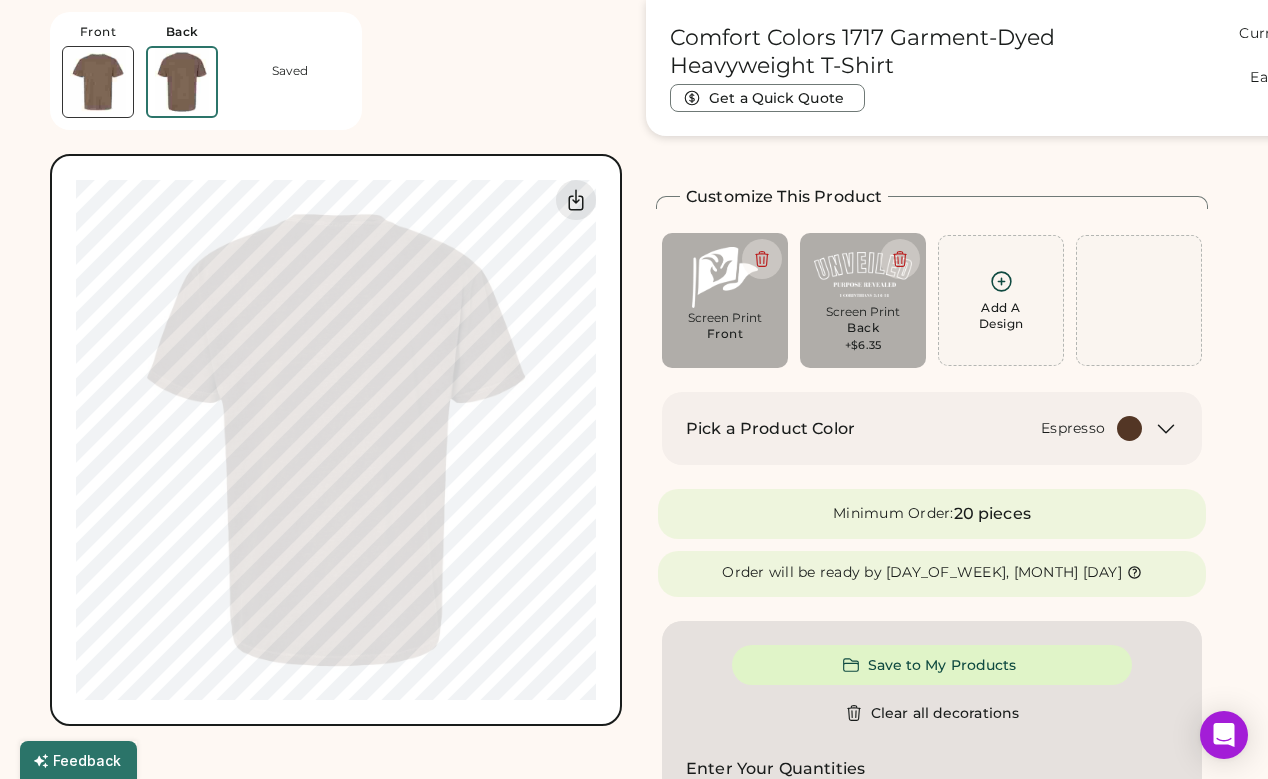 click on "Front" at bounding box center (725, 334) 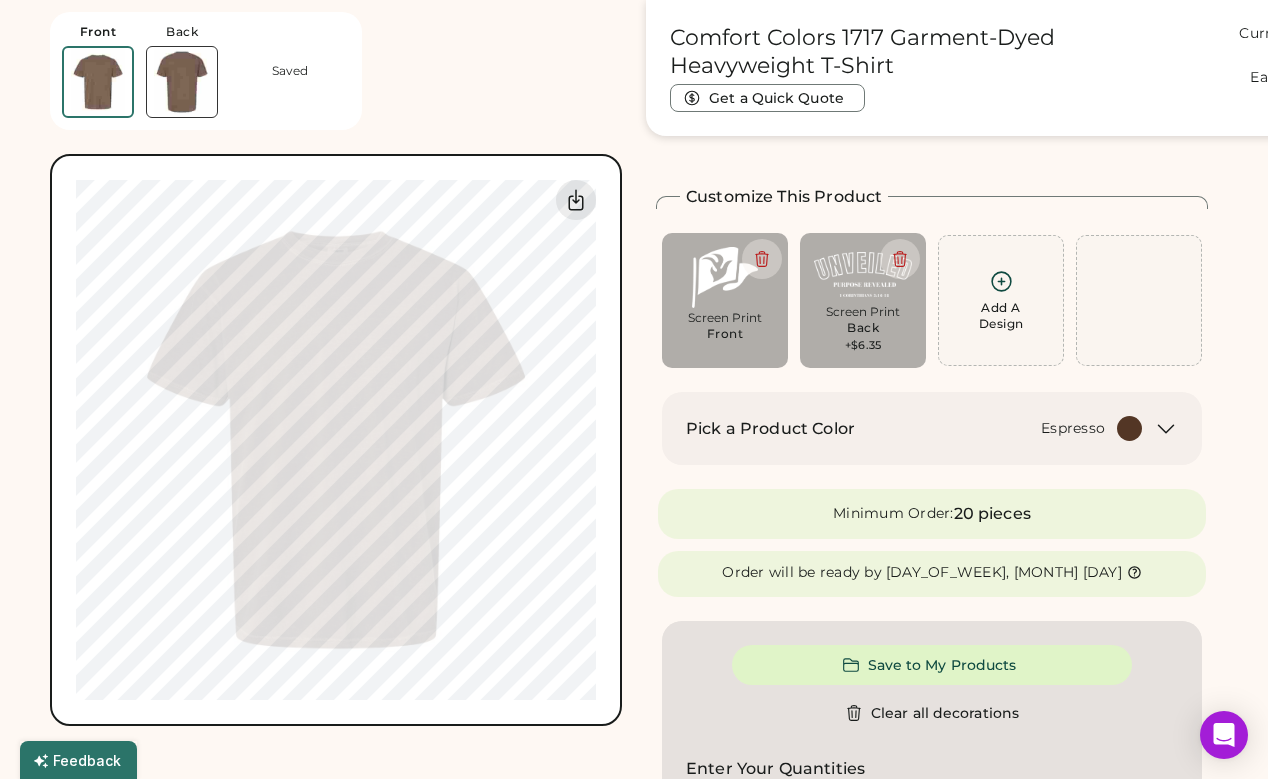 click on "Screen Print" at bounding box center [863, 312] 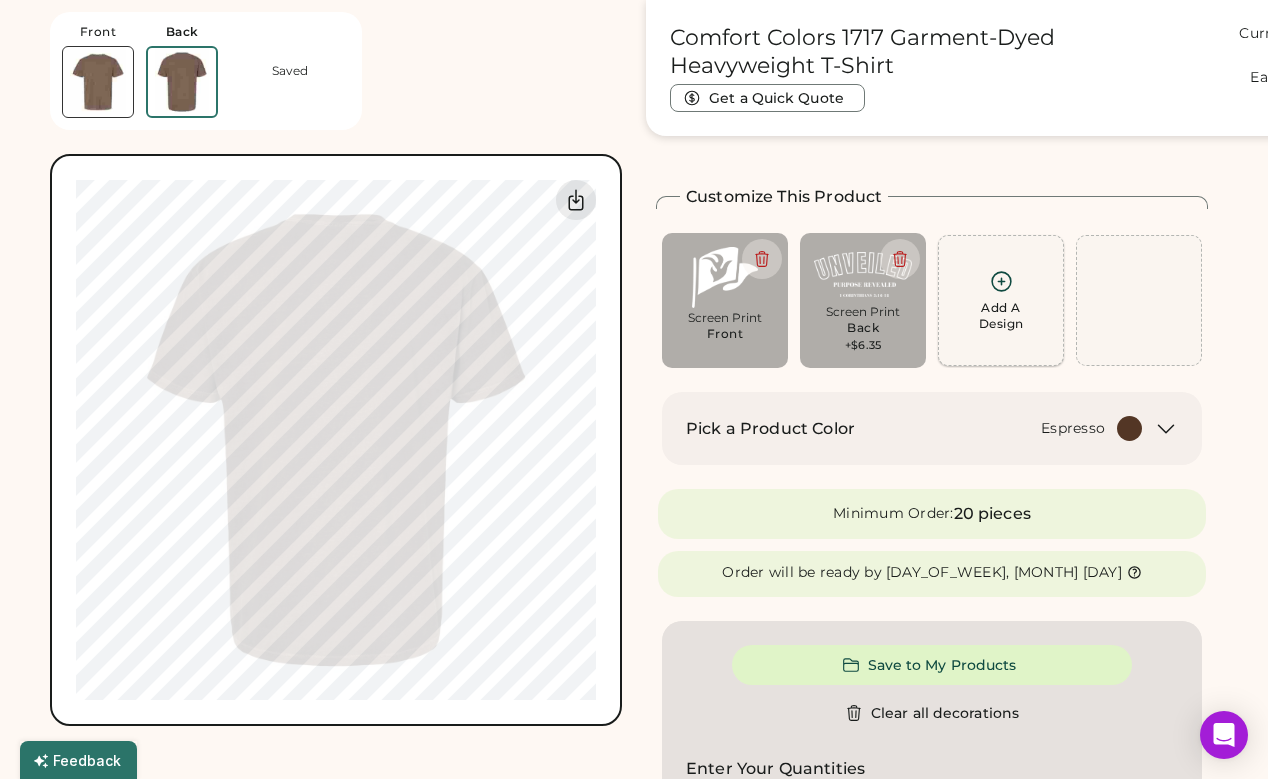 click on "Add A
Design" at bounding box center (1001, 316) 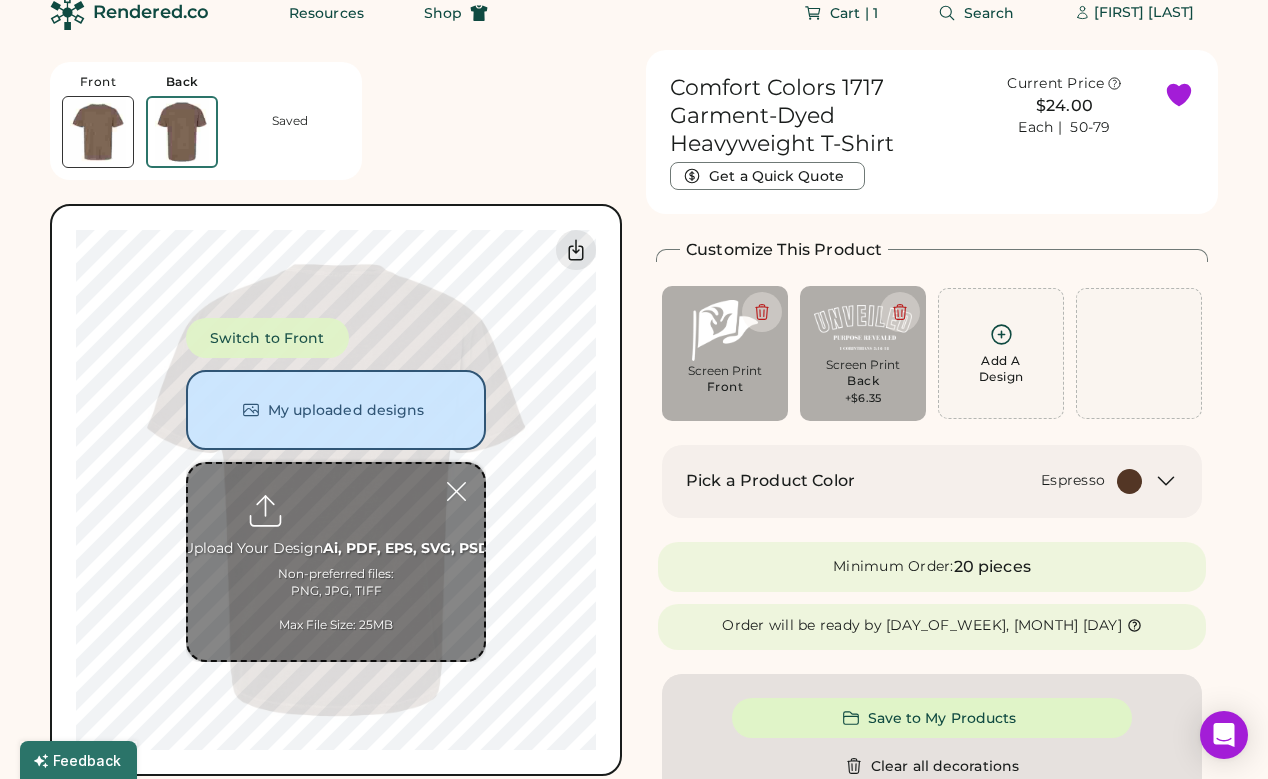 scroll, scrollTop: 21, scrollLeft: 0, axis: vertical 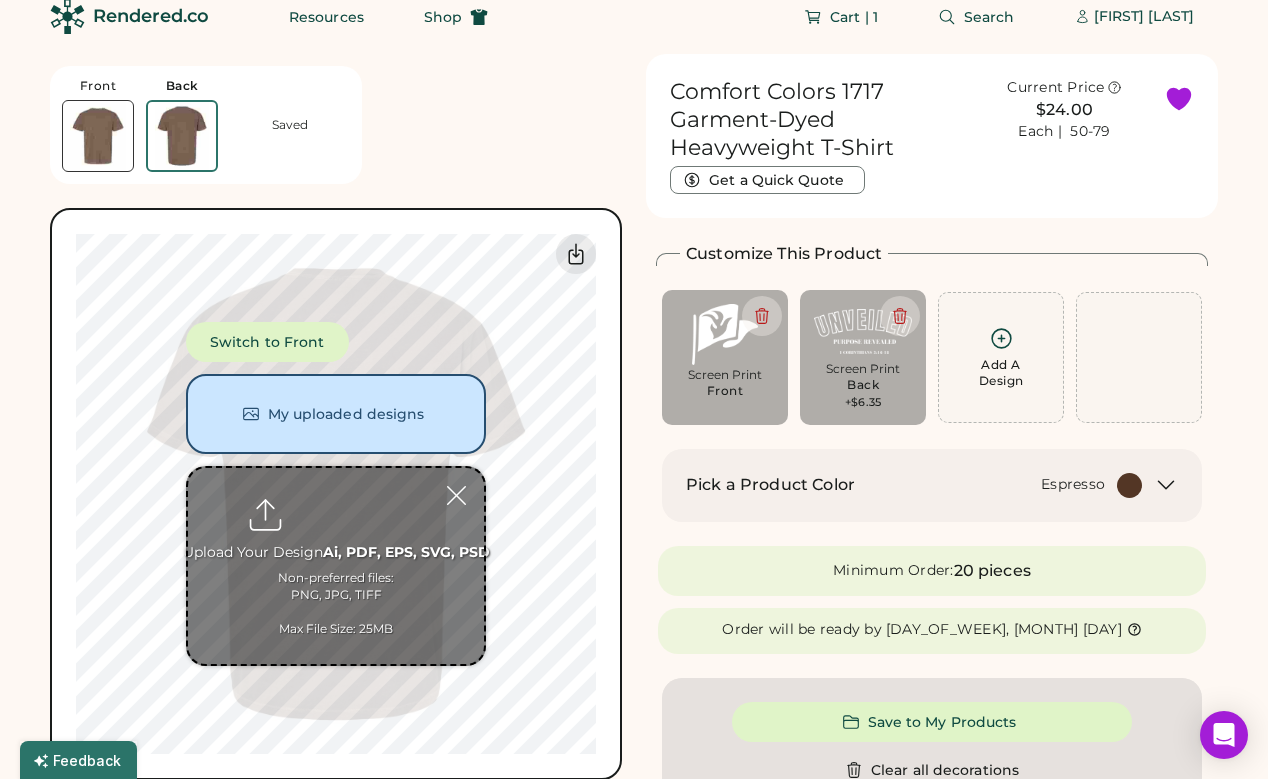 click at bounding box center [336, 566] 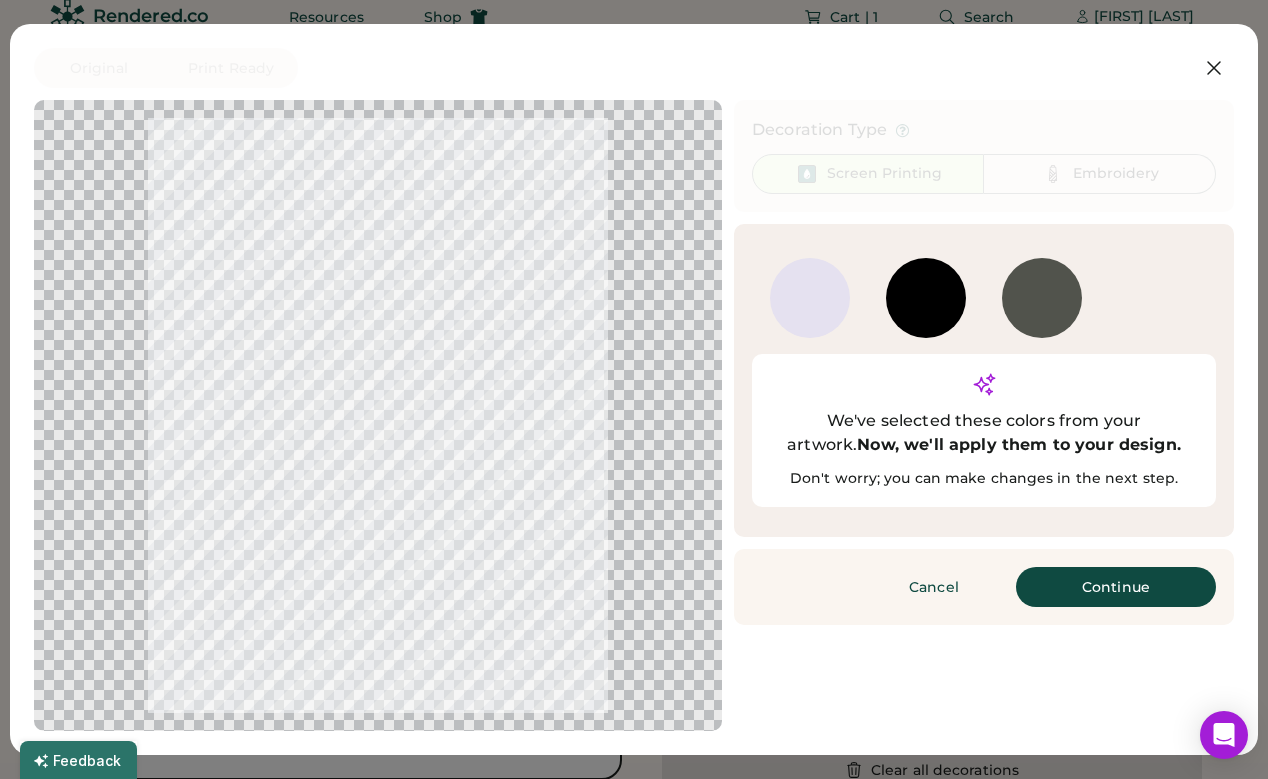 click on "Continue" at bounding box center [1116, 587] 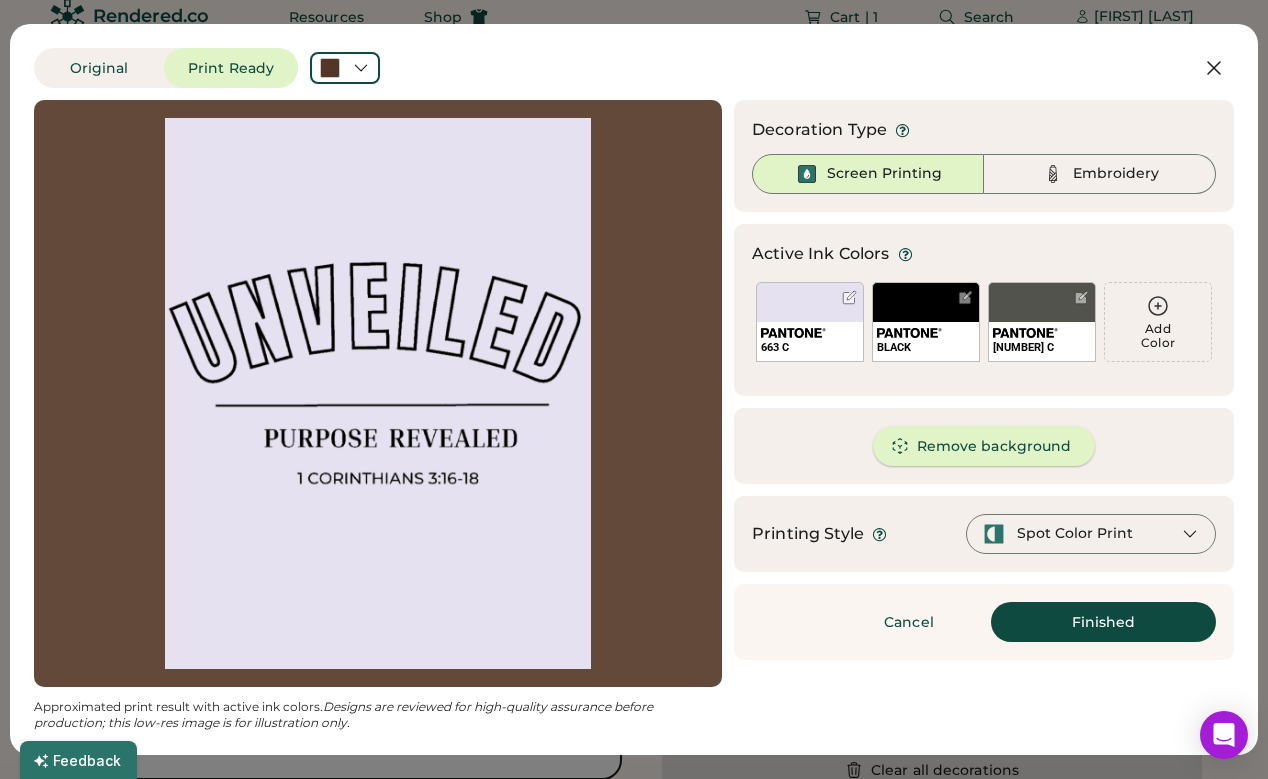 click on "Remove background" at bounding box center [984, 446] 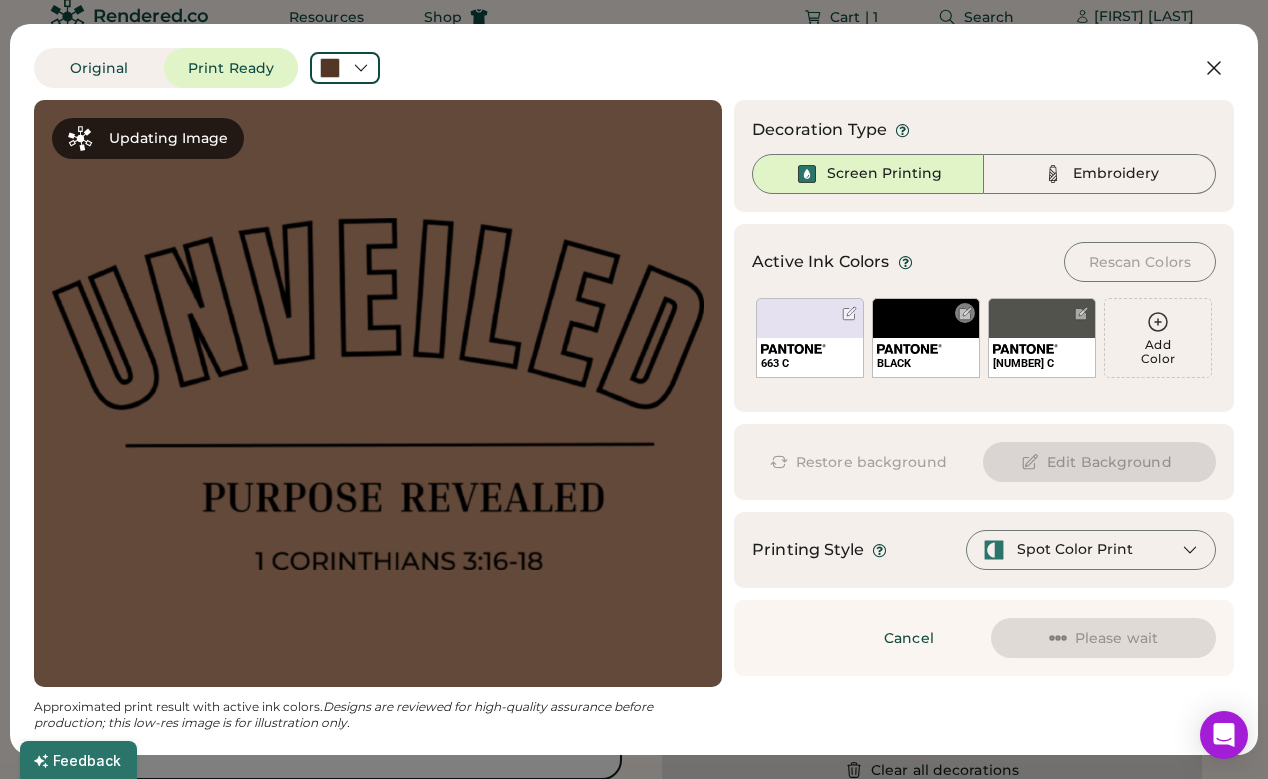 click on "BLACK" at bounding box center (926, 338) 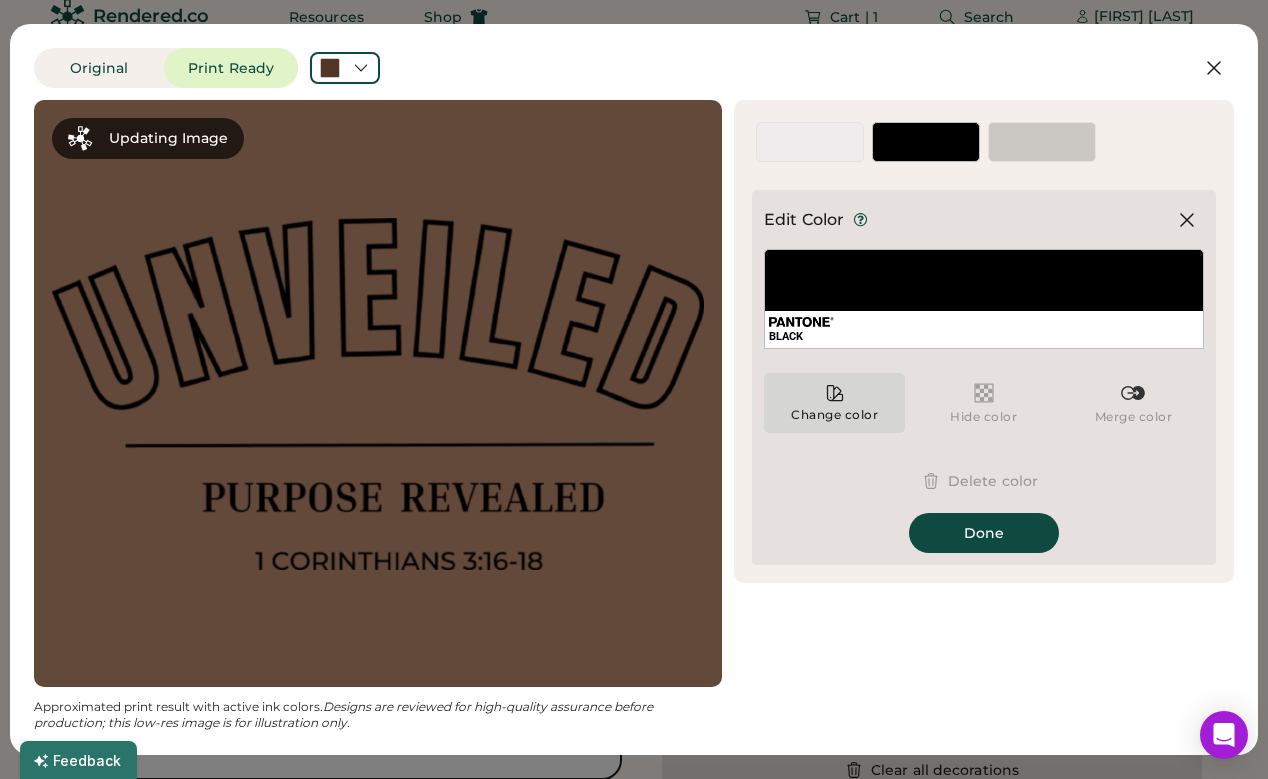 click 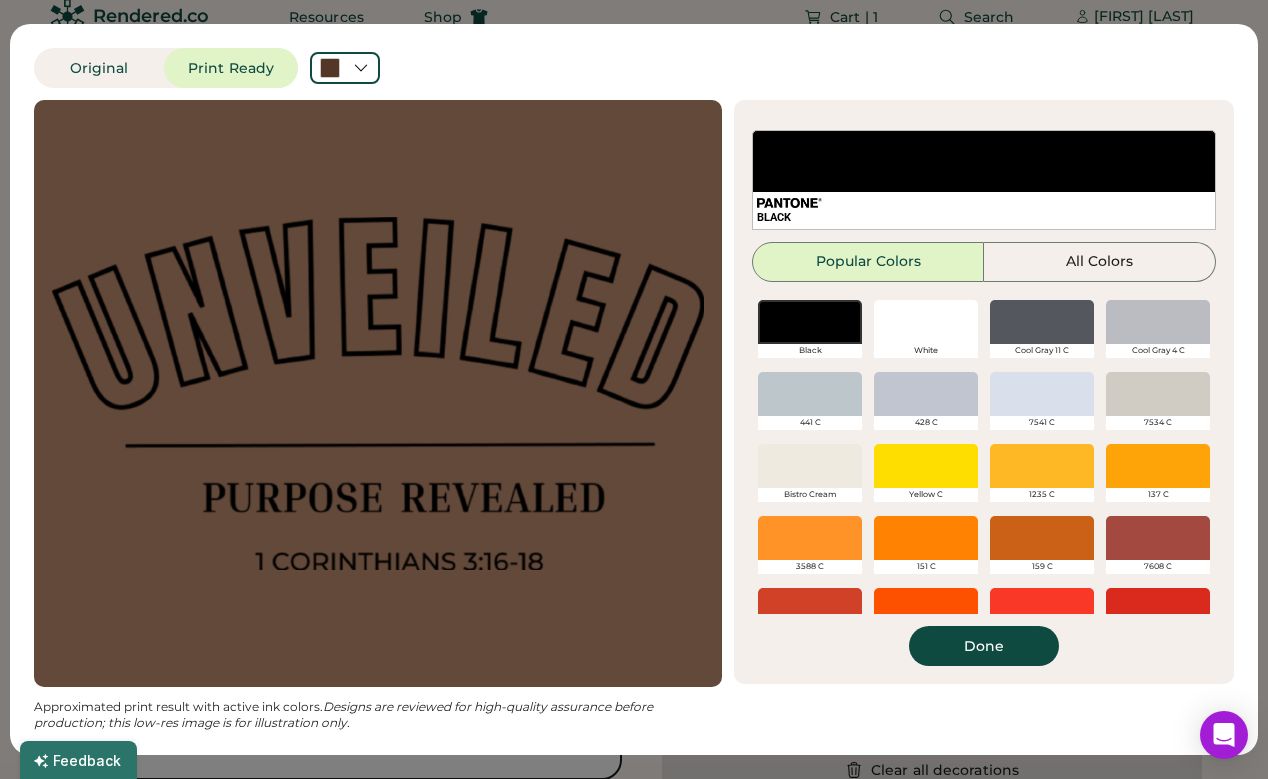 click at bounding box center (926, 322) 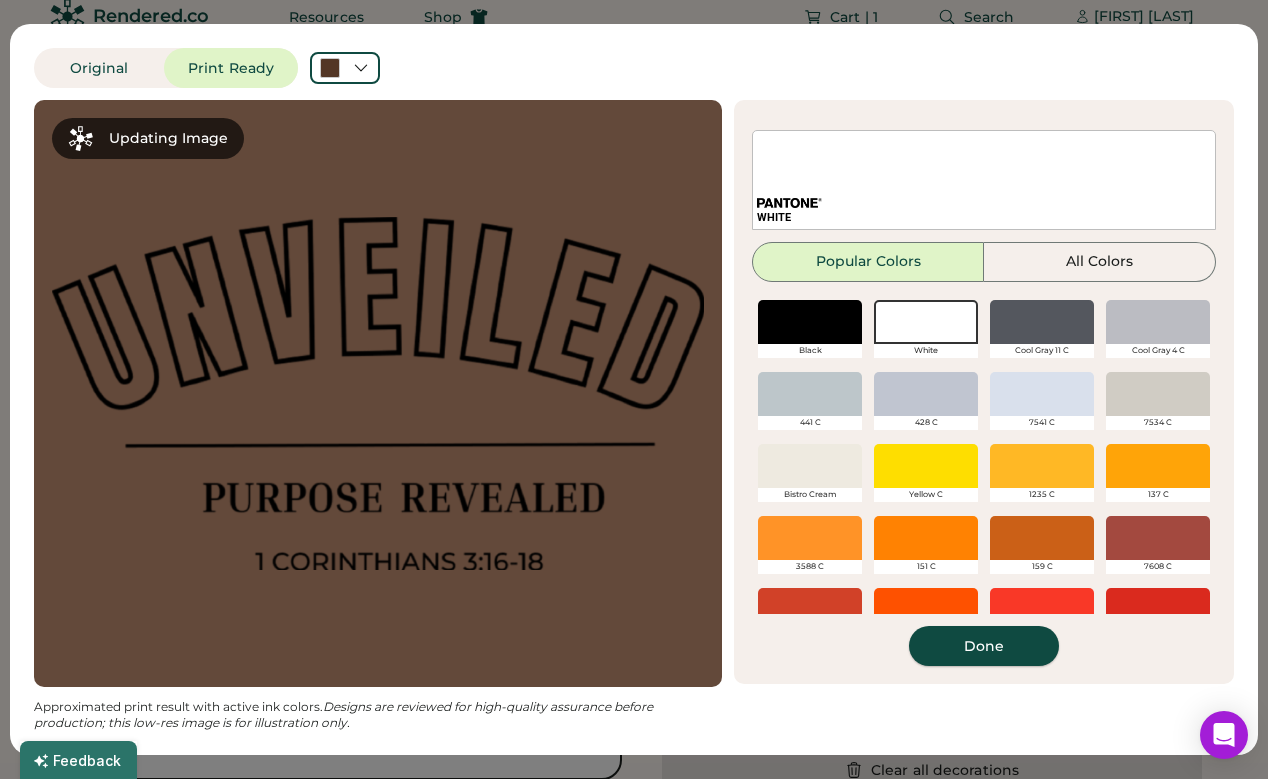 click on "Done" at bounding box center (984, 646) 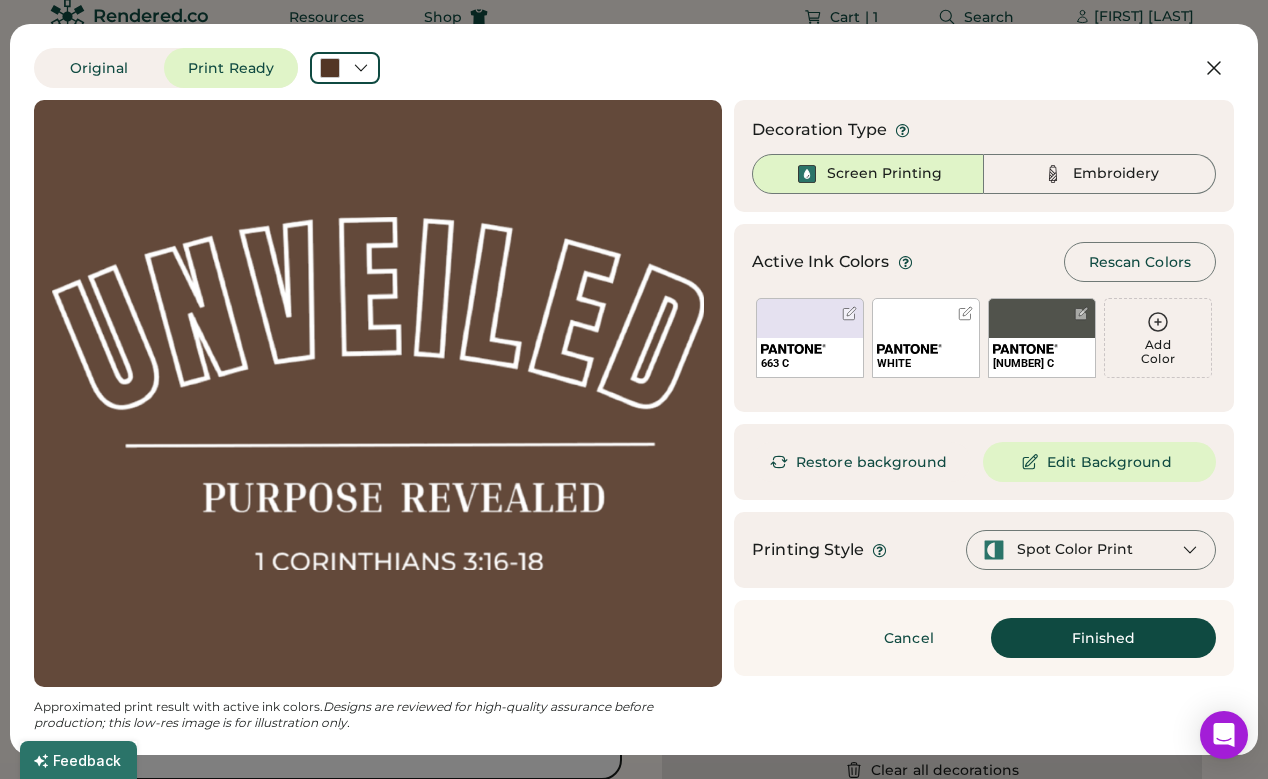 click on "Finished" at bounding box center (1103, 638) 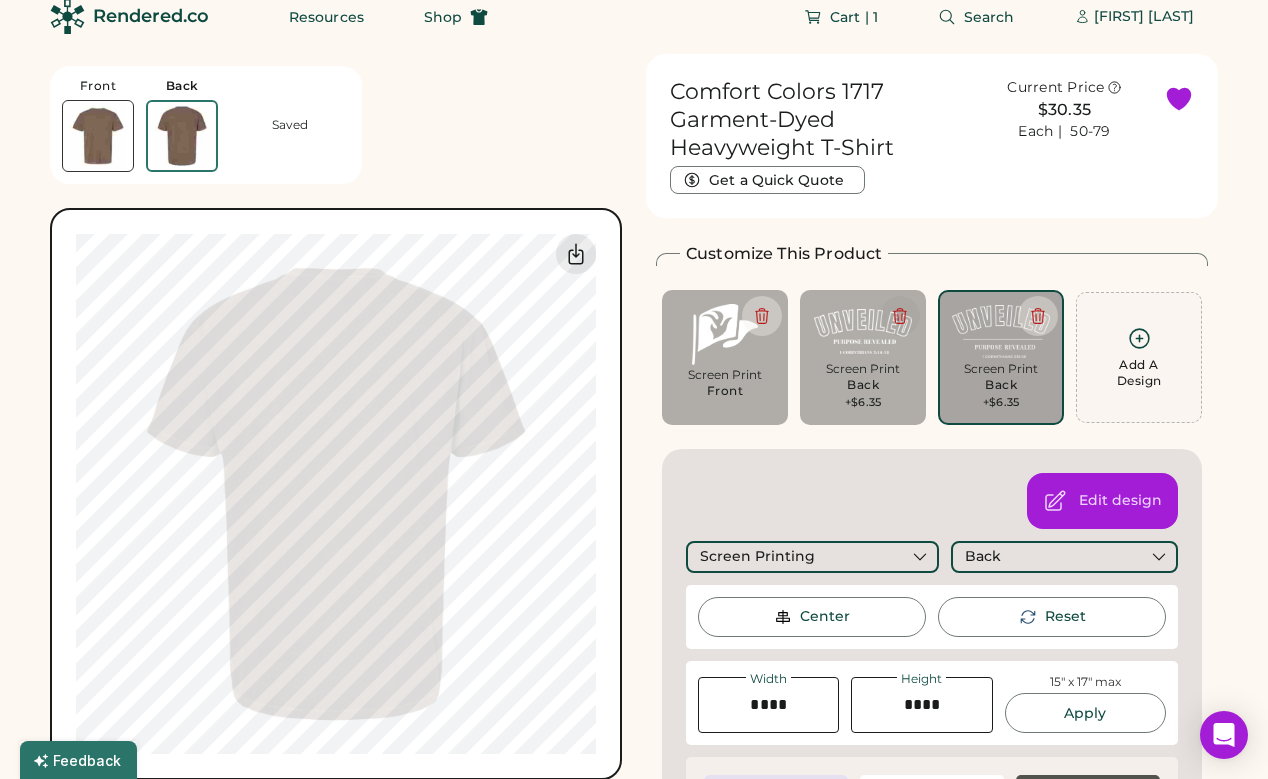 click 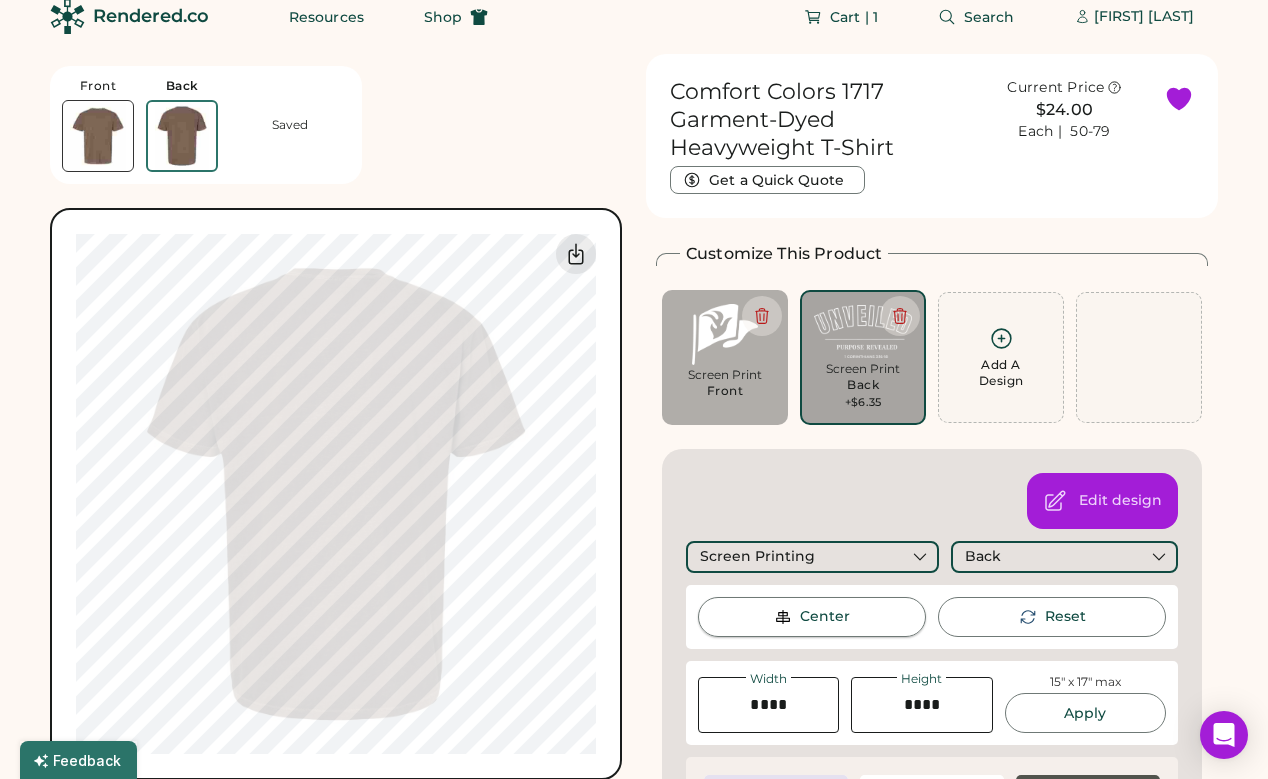 click on "Center" at bounding box center [825, 617] 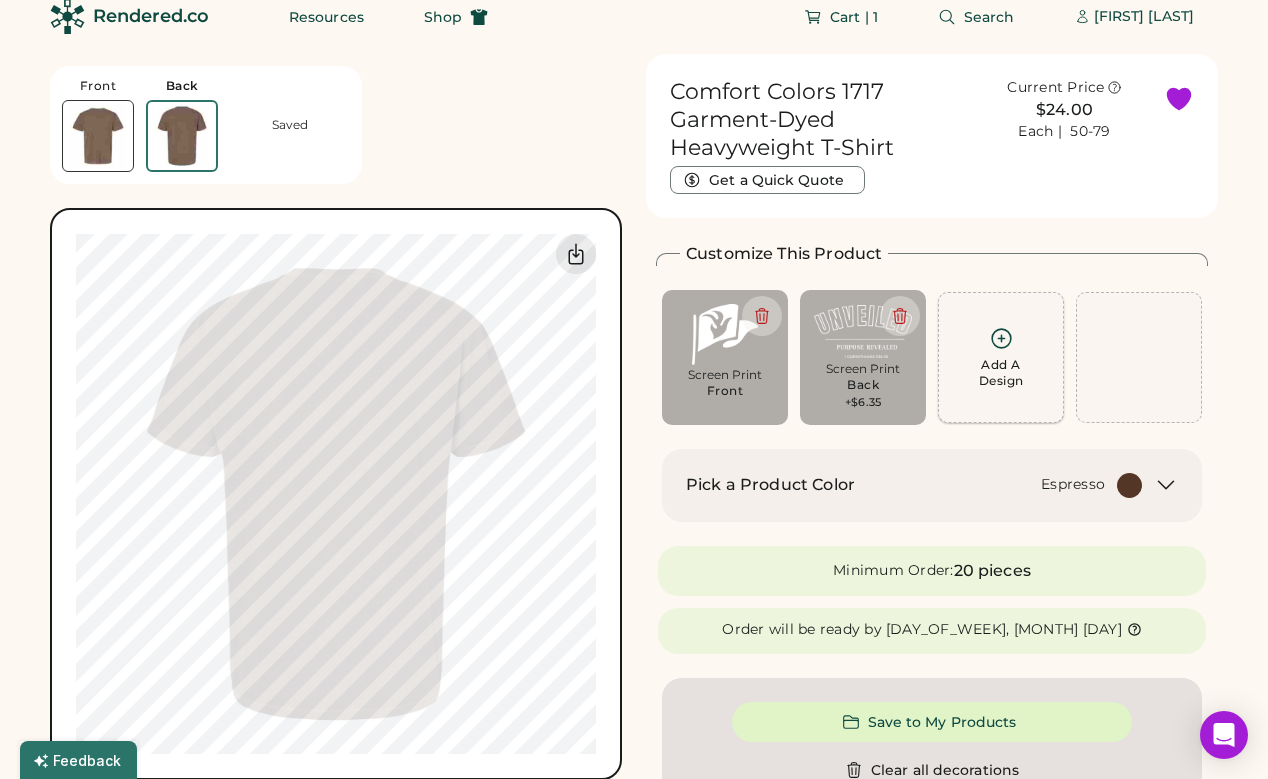 click on "Add A
Design" at bounding box center [1001, 373] 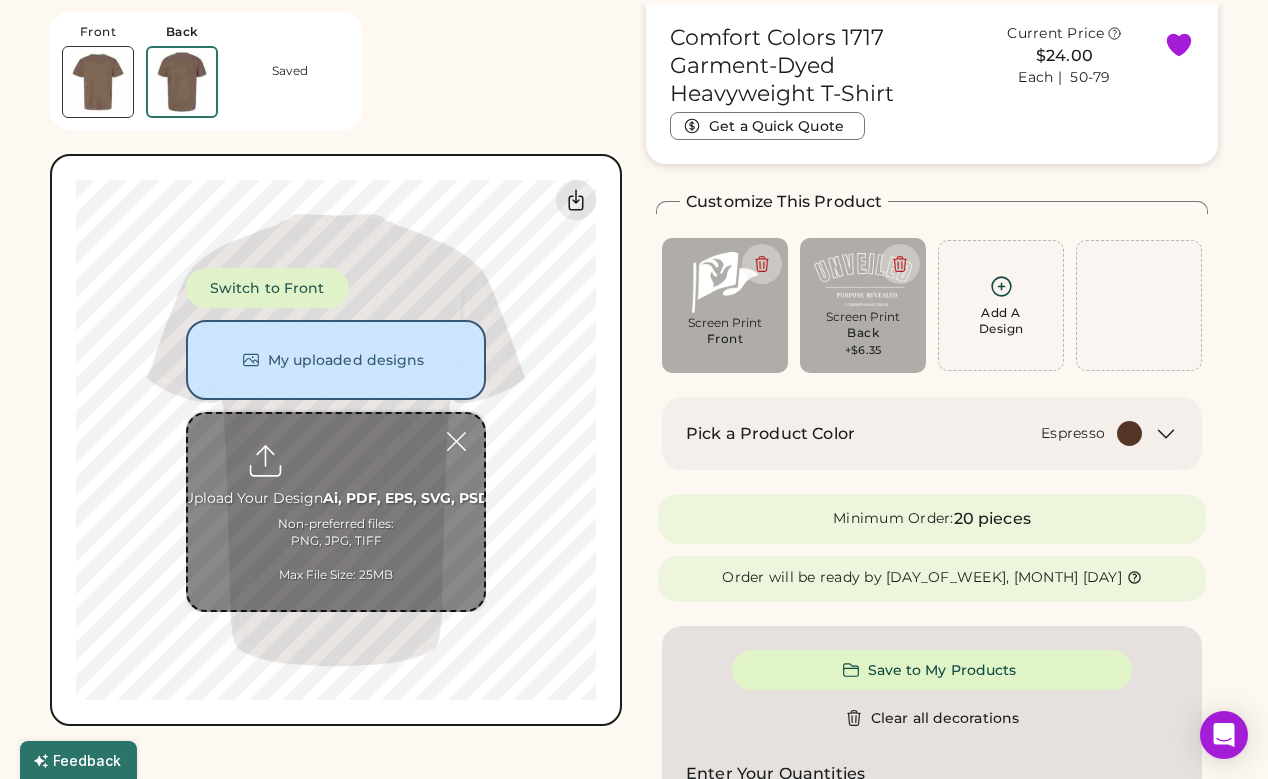 scroll, scrollTop: 75, scrollLeft: 0, axis: vertical 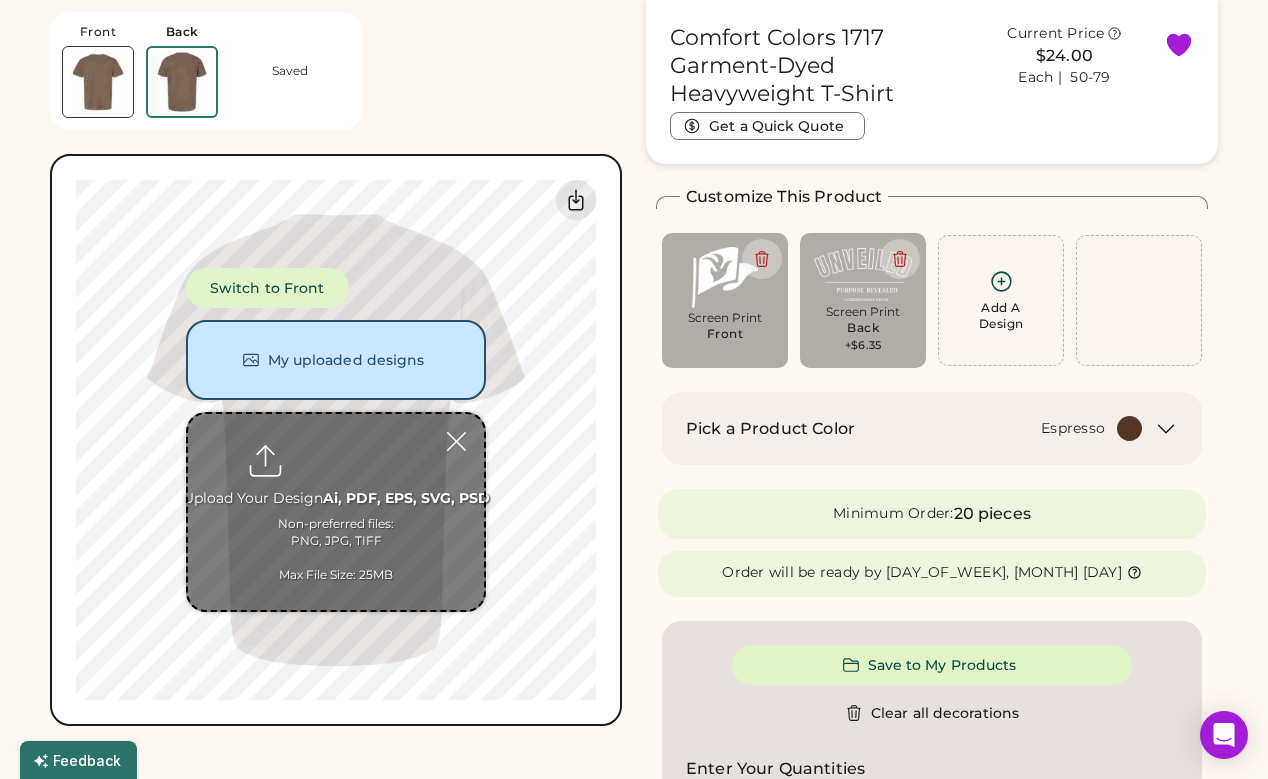 click at bounding box center (336, 512) 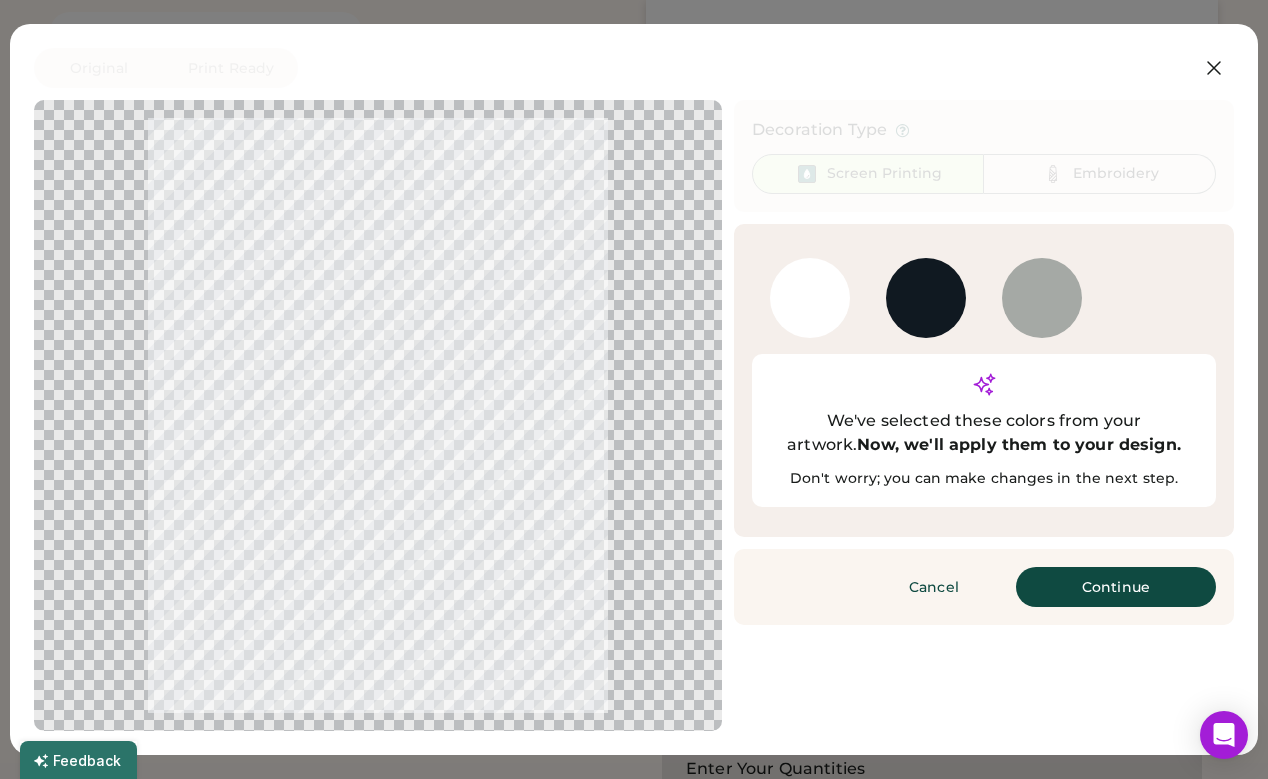 click on "Continue" at bounding box center (1116, 587) 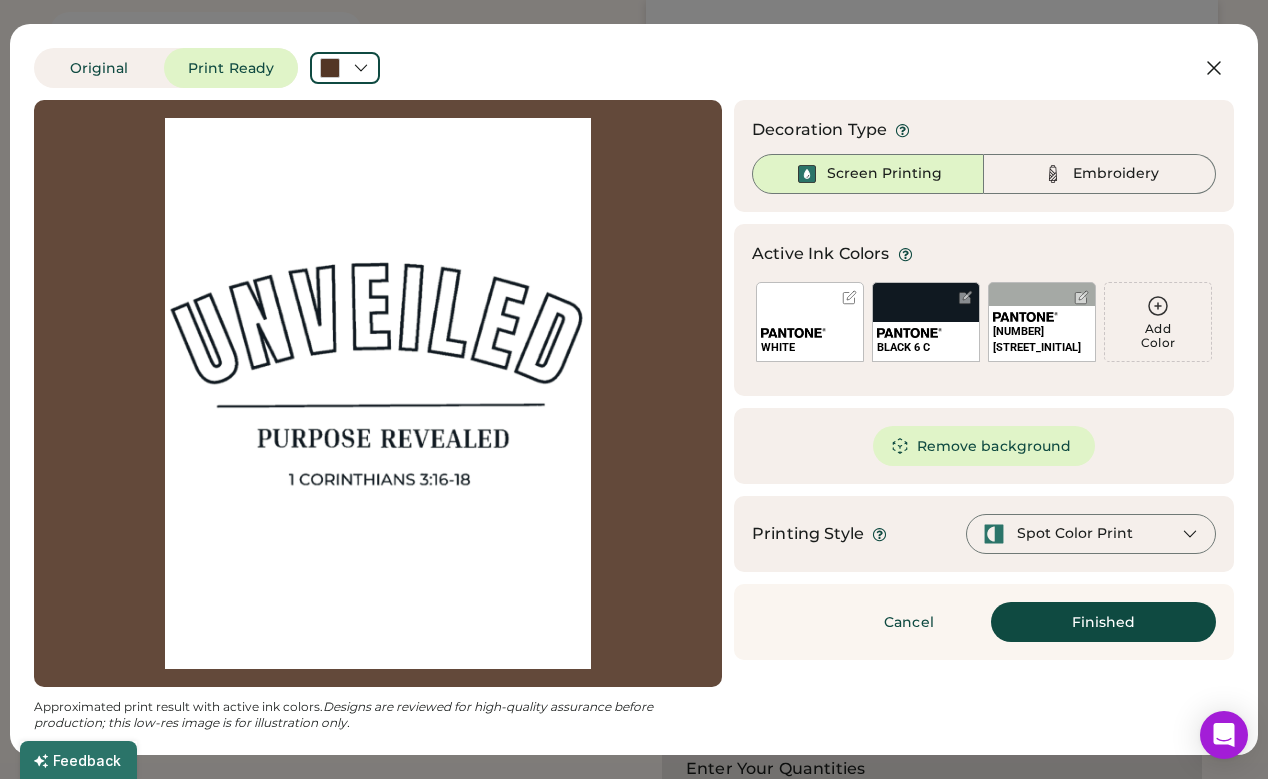 click on "Remove background" at bounding box center (984, 446) 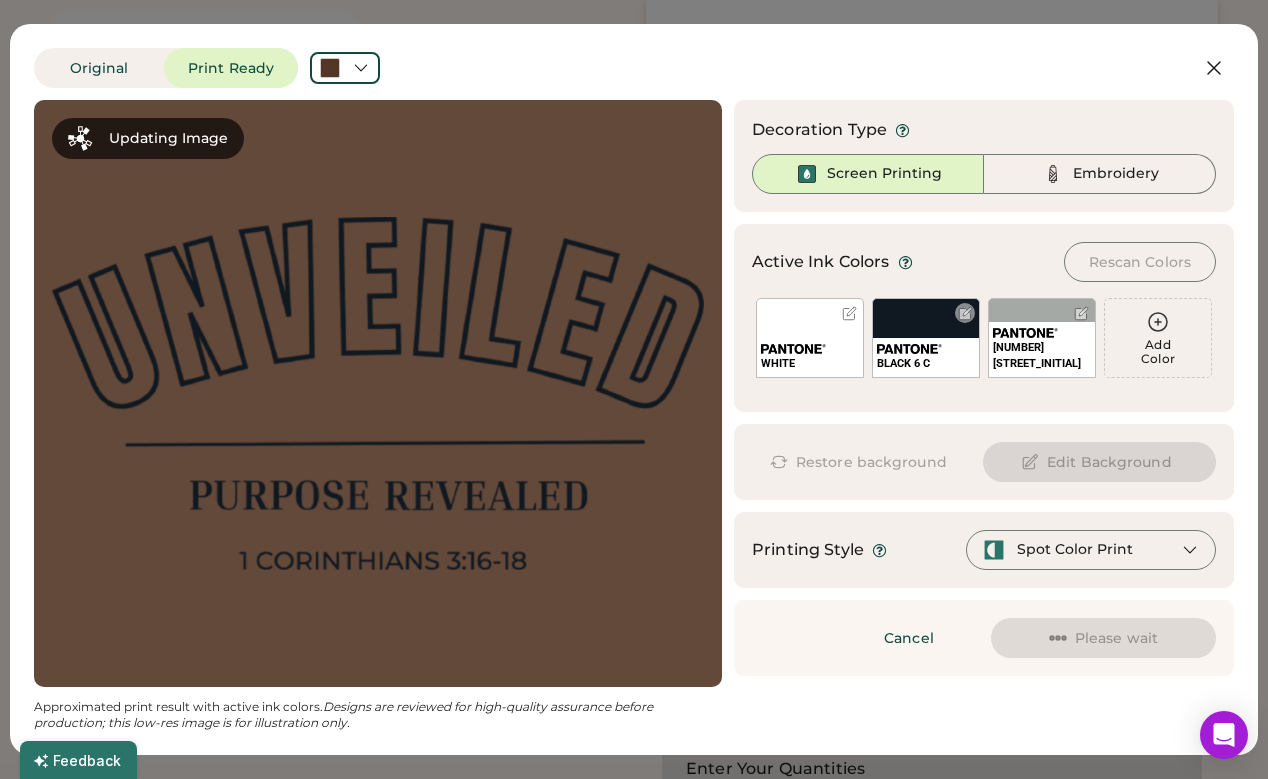 click on "BLACK 6 C" at bounding box center (926, 338) 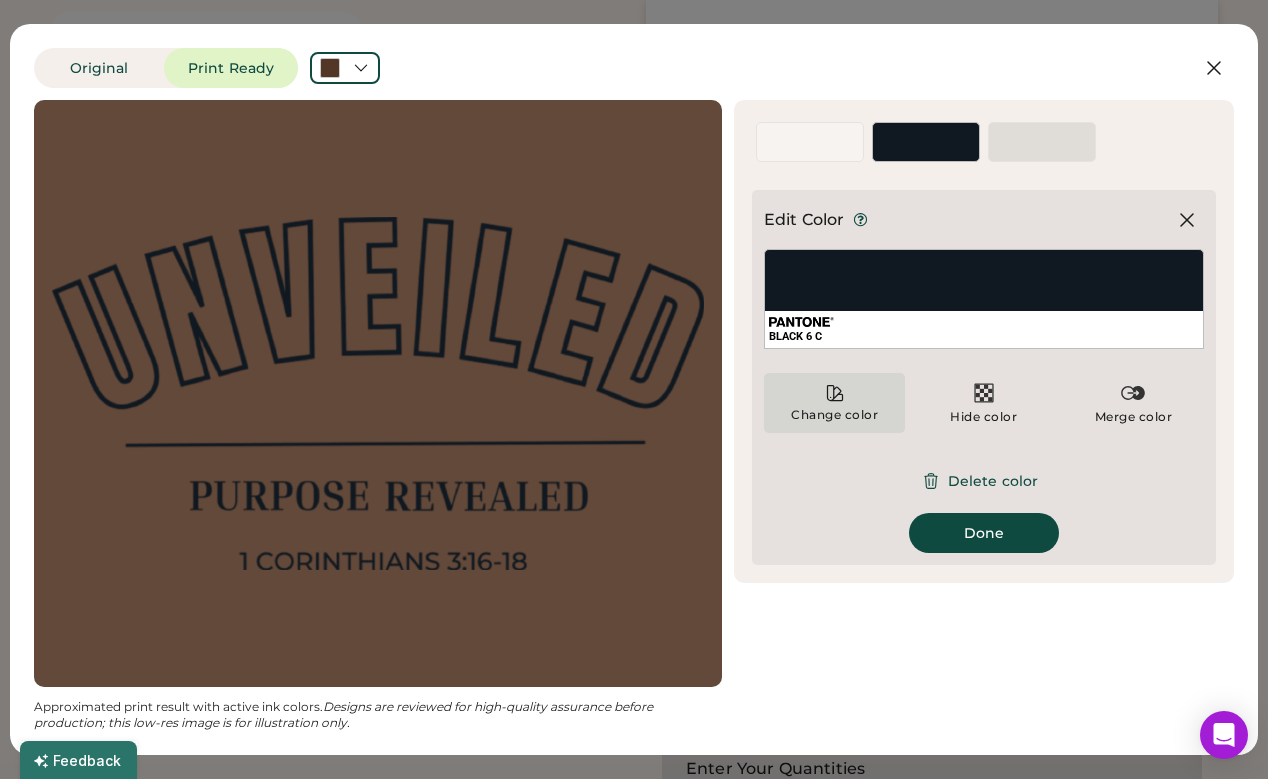 click on "Change color" at bounding box center (834, 403) 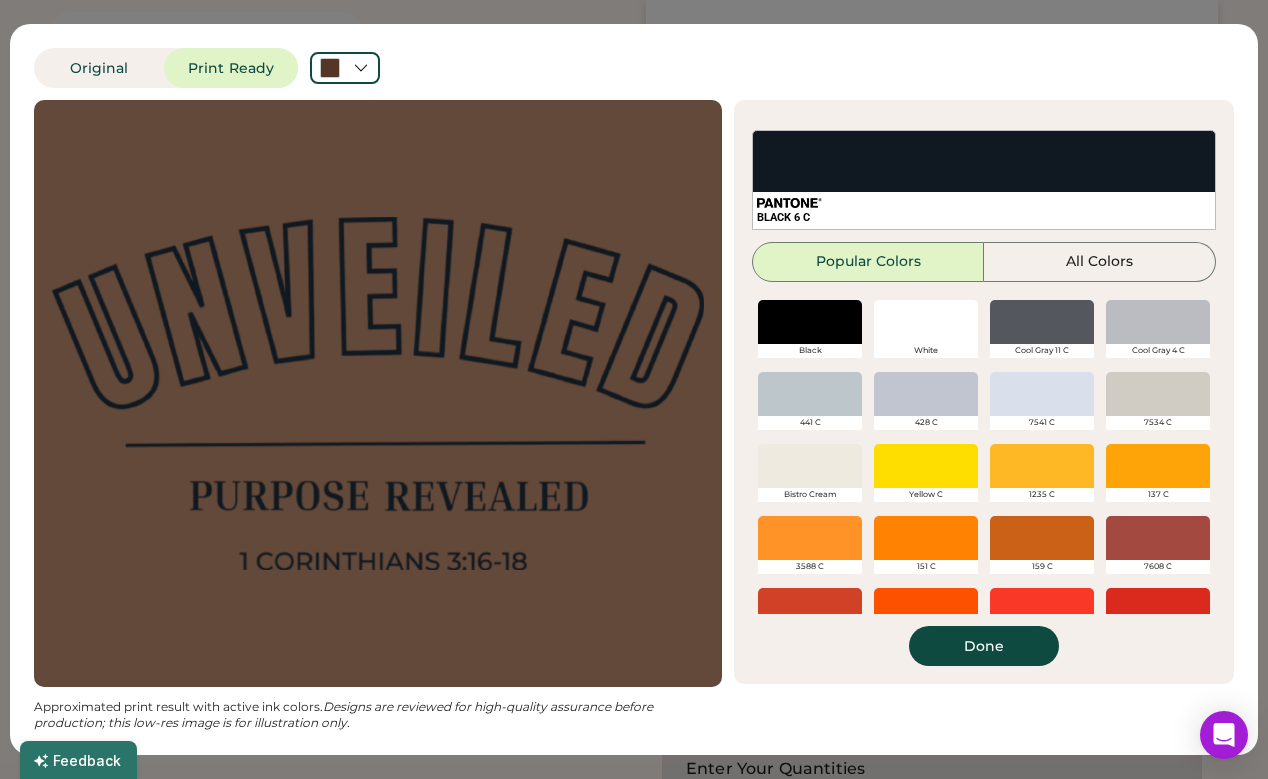 click at bounding box center [926, 322] 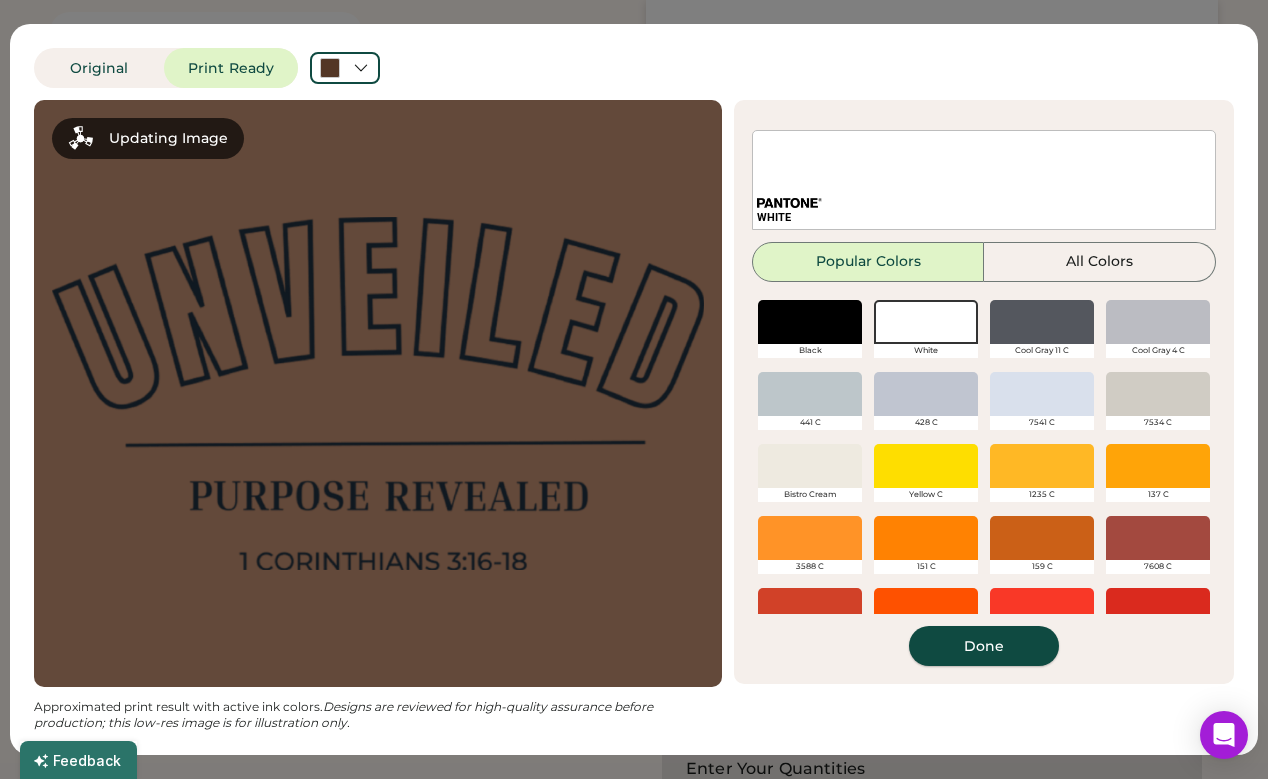 click on "Done" at bounding box center (984, 646) 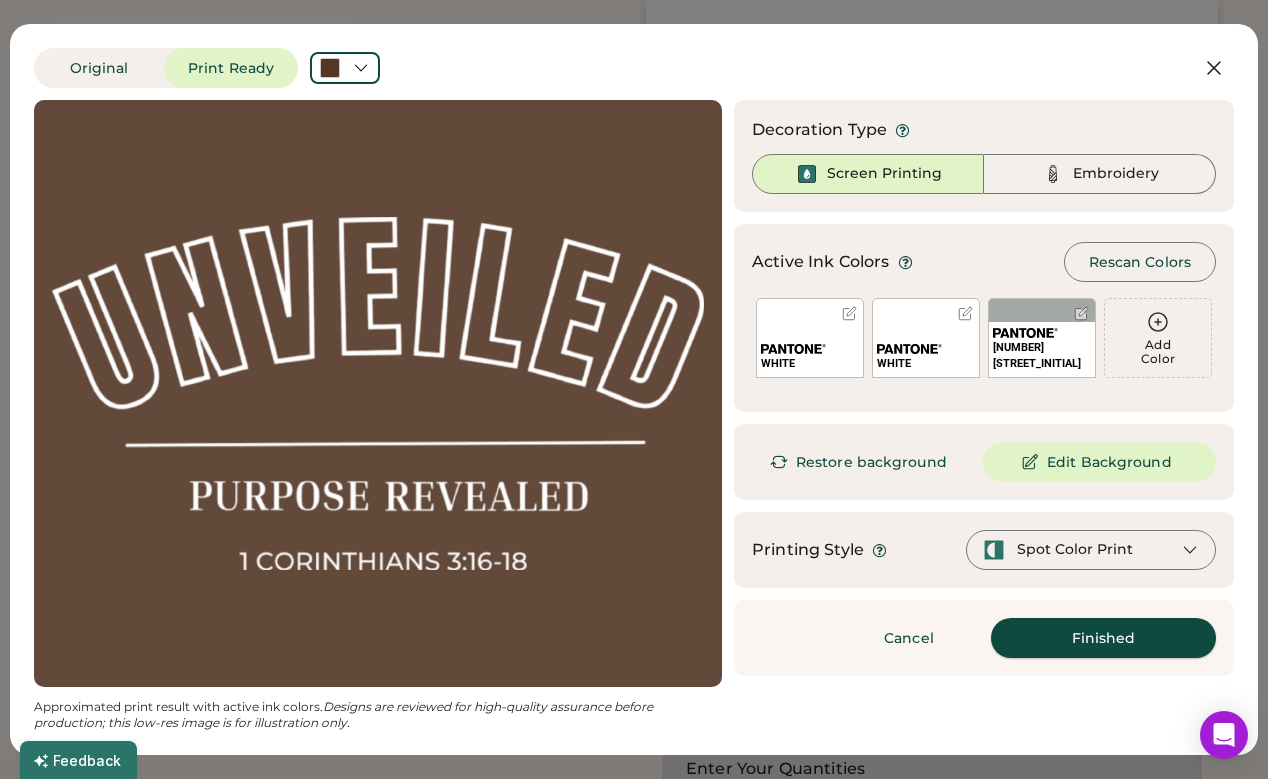 click on "Finished" at bounding box center [1103, 638] 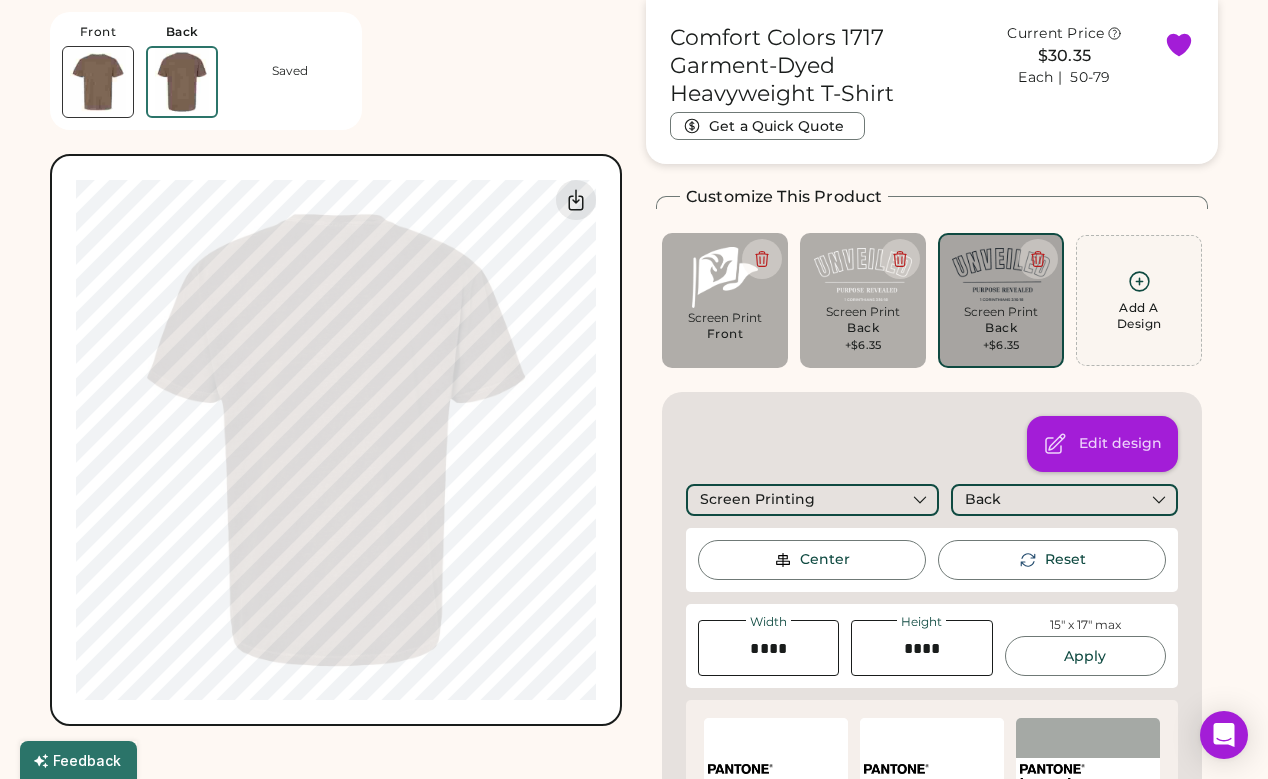 click on "Edit design" at bounding box center [1102, 444] 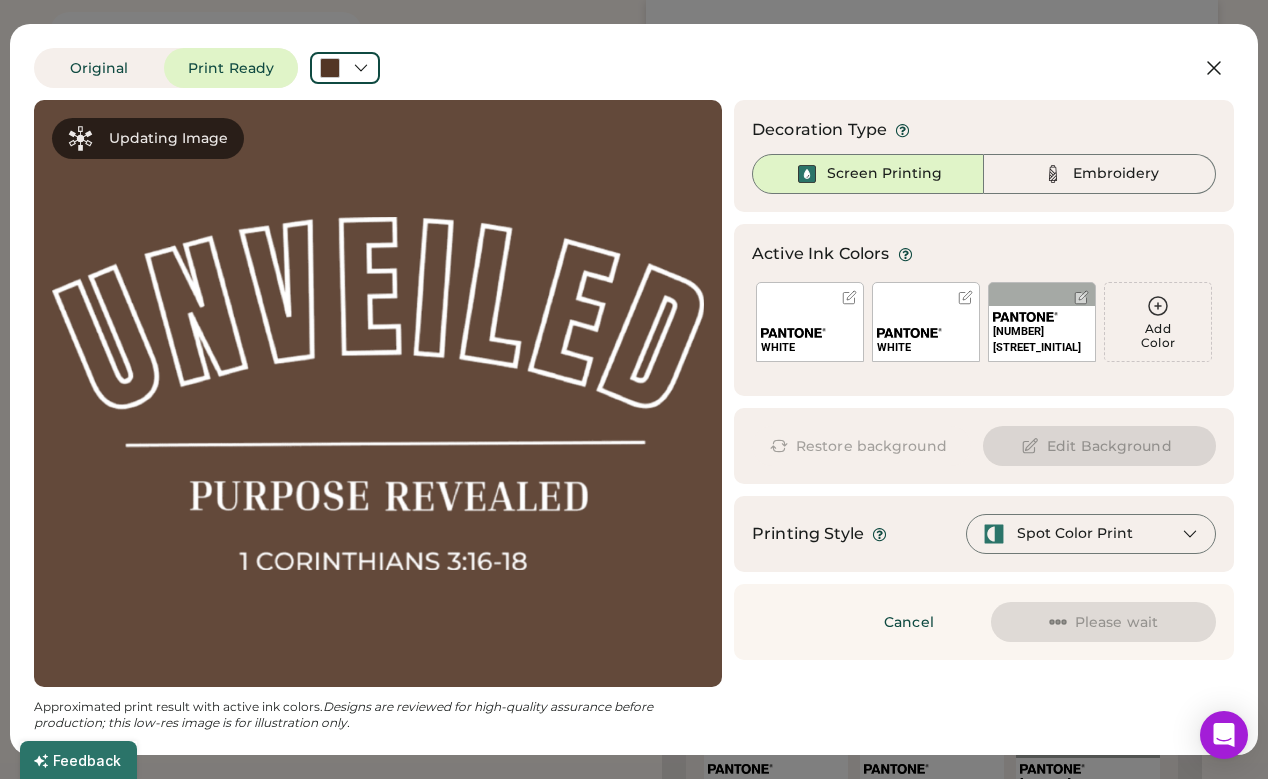 click on "WHITE" at bounding box center (926, 322) 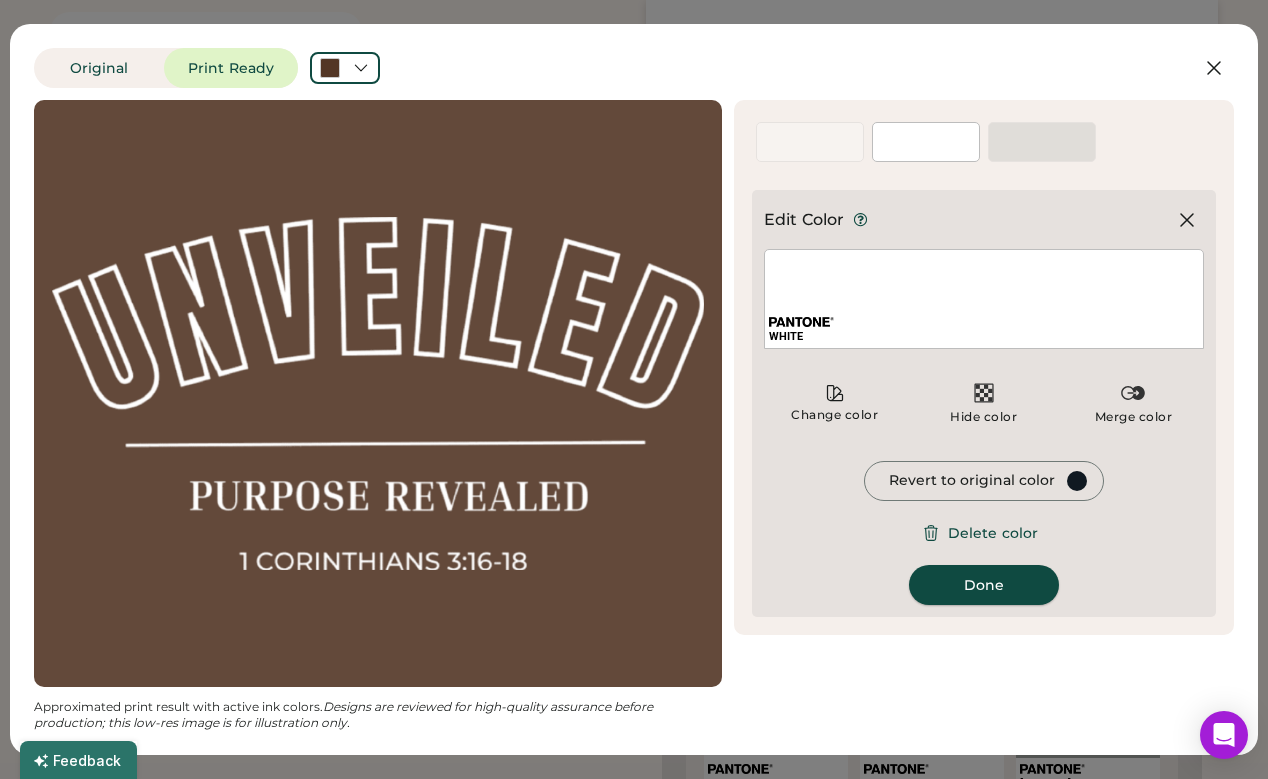 click on "Done" at bounding box center (984, 585) 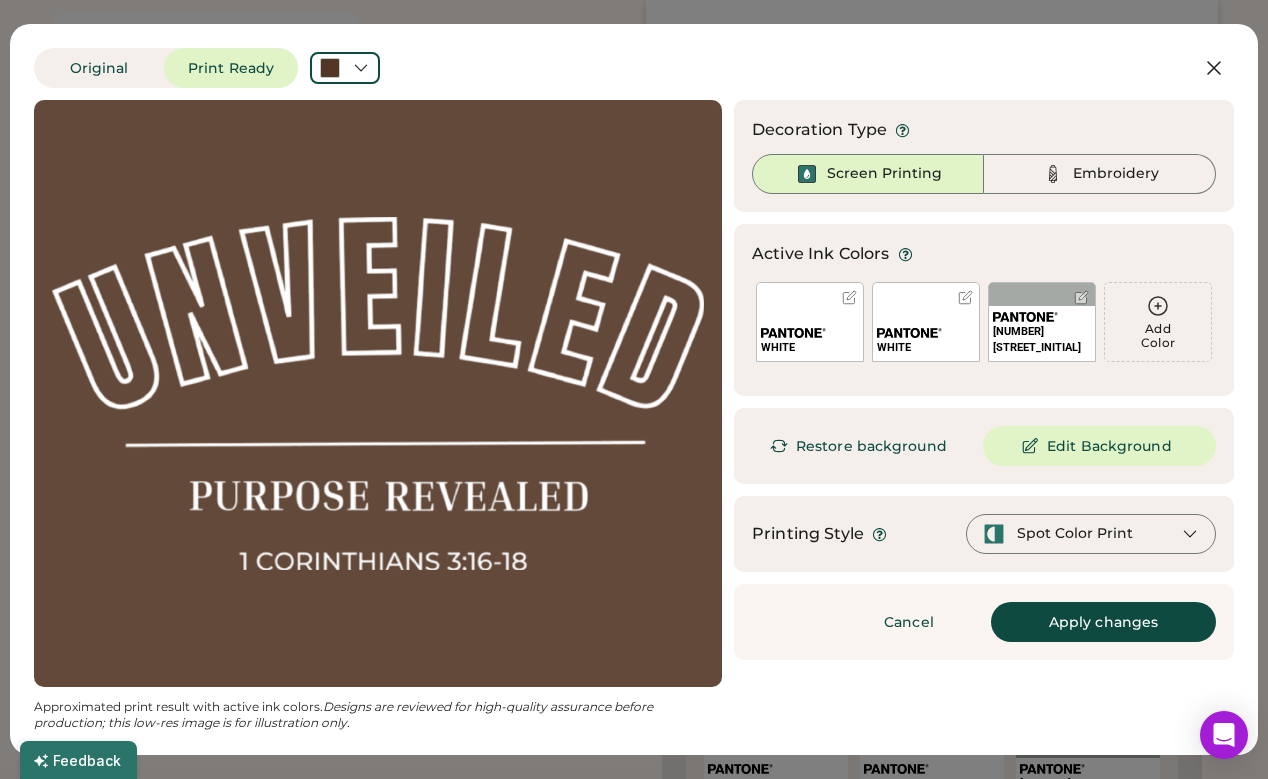 click on "Apply changes" at bounding box center (1103, 622) 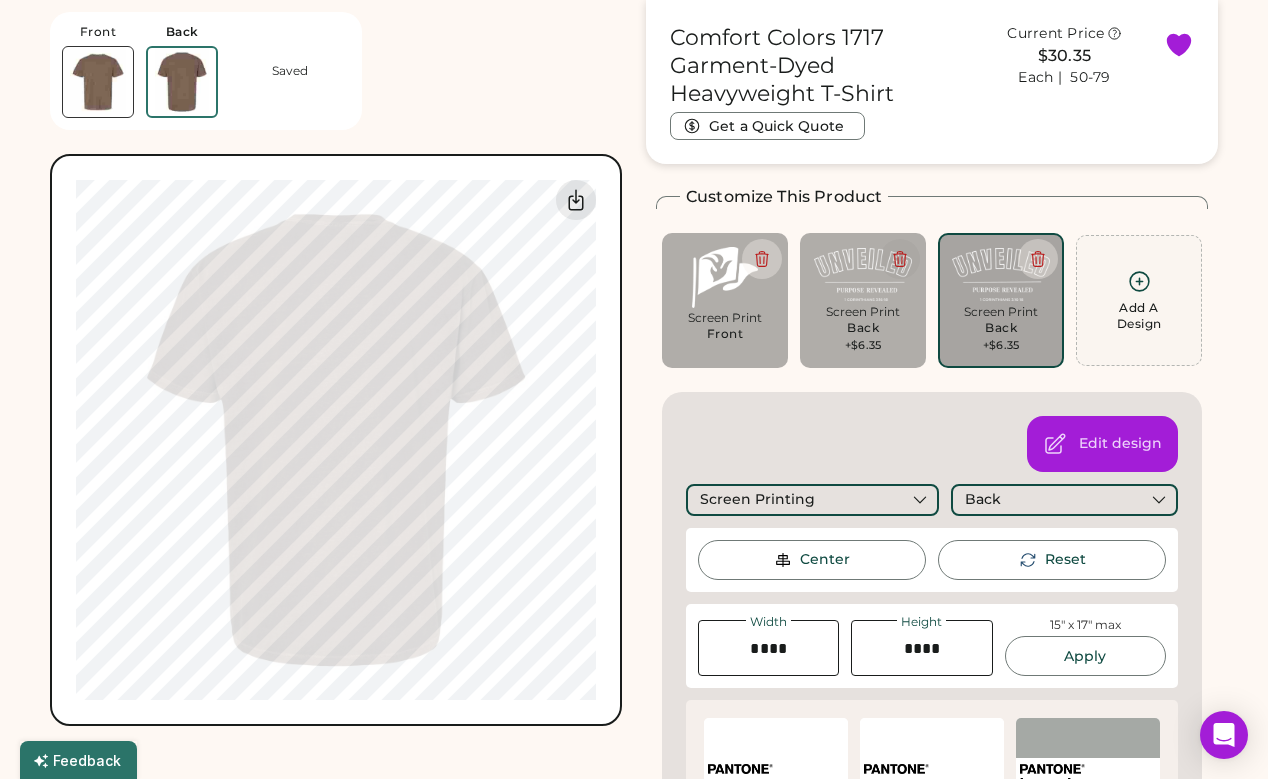 click 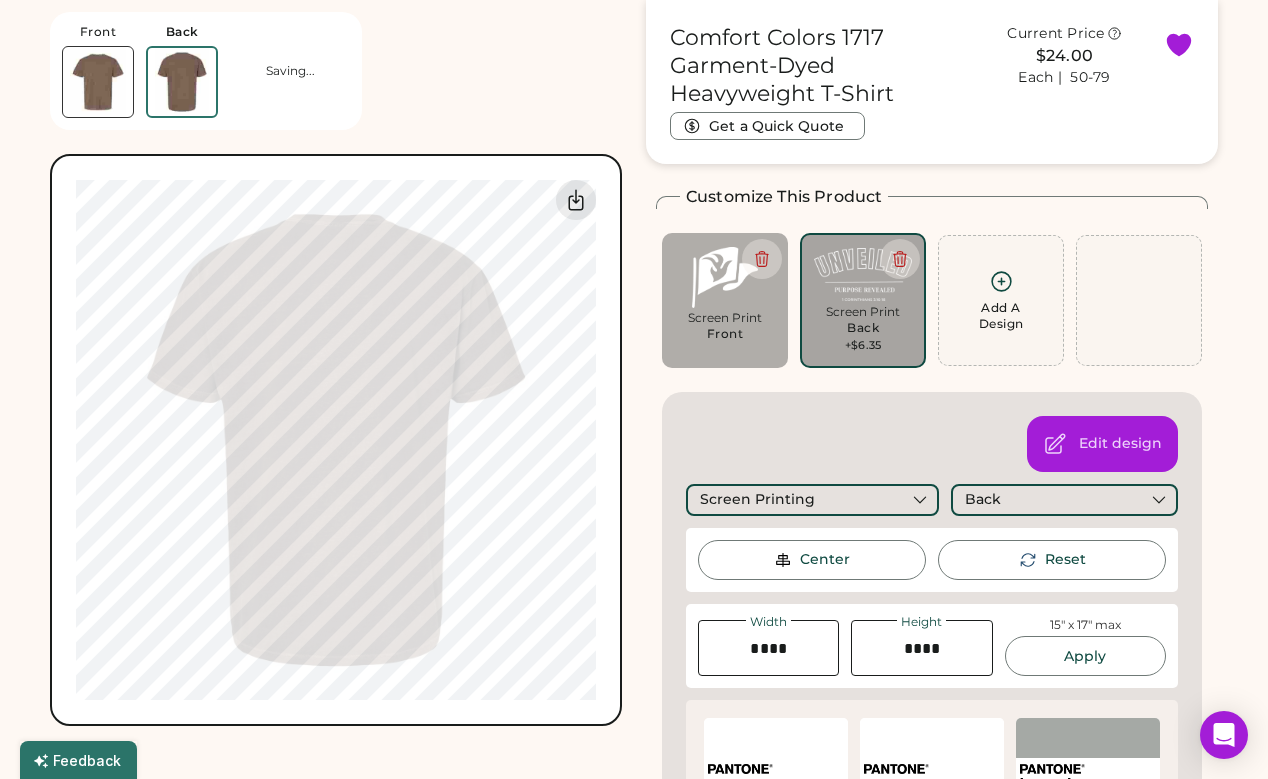 click on "Center" at bounding box center [825, 560] 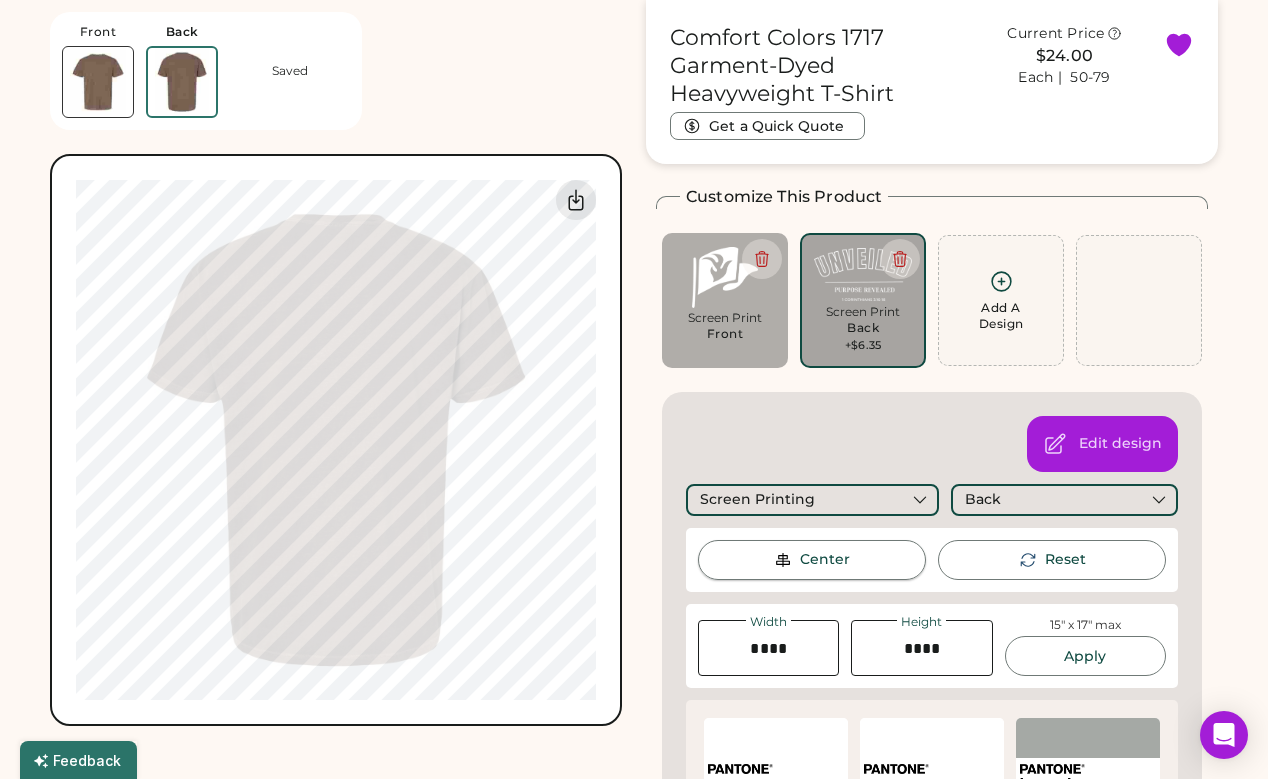 click at bounding box center (783, 560) 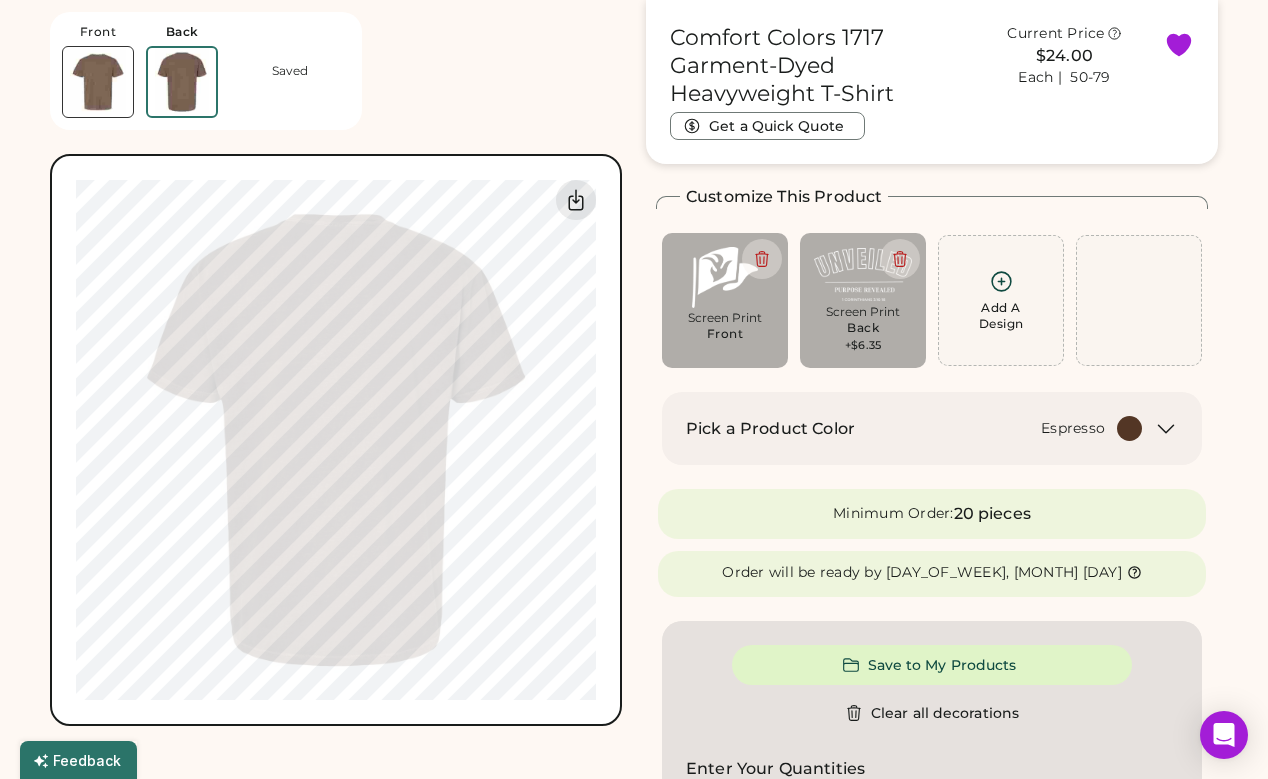 click at bounding box center [98, 82] 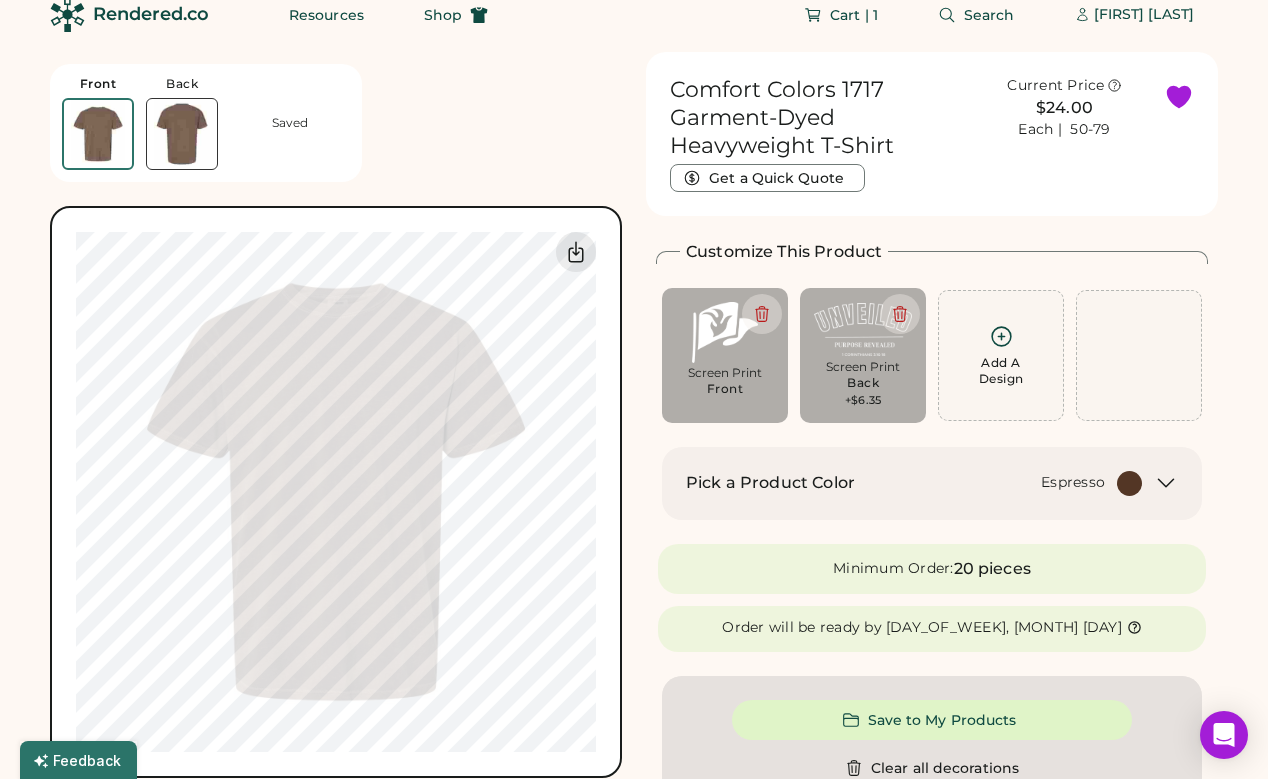 scroll, scrollTop: 21, scrollLeft: 0, axis: vertical 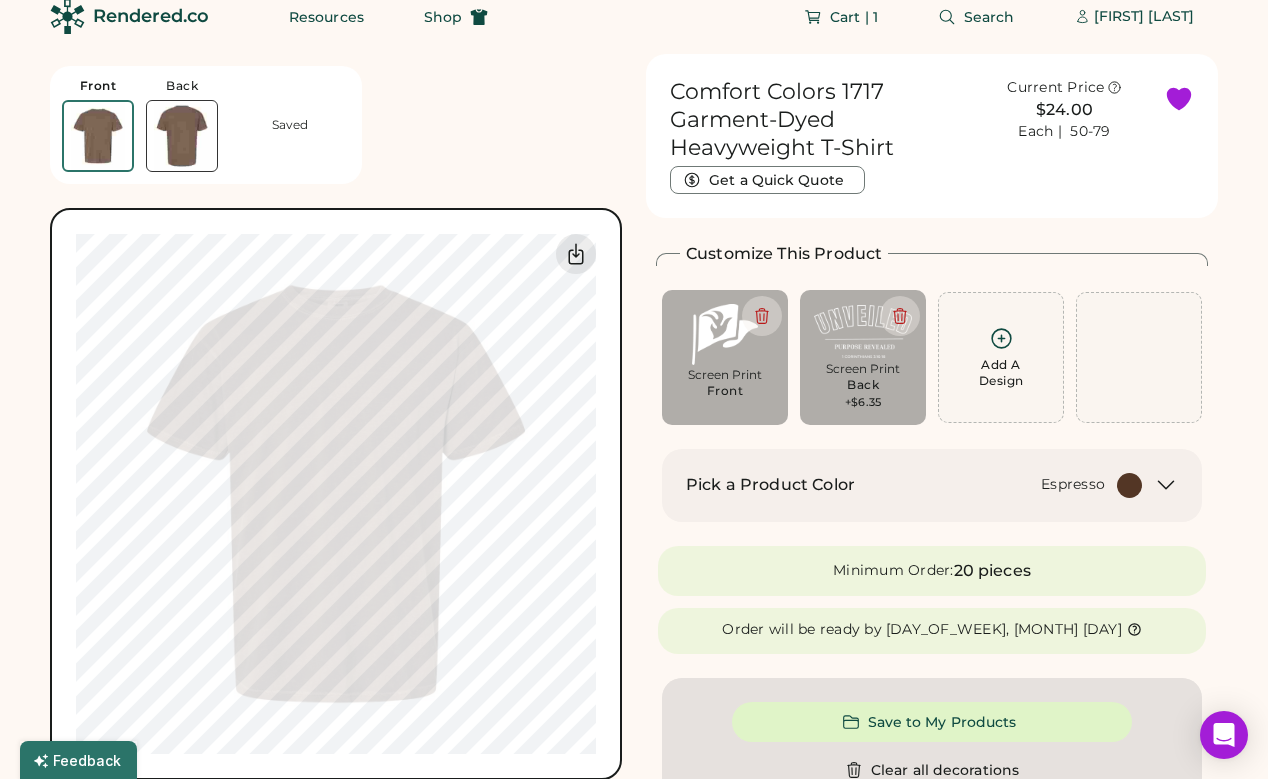 click at bounding box center [182, 136] 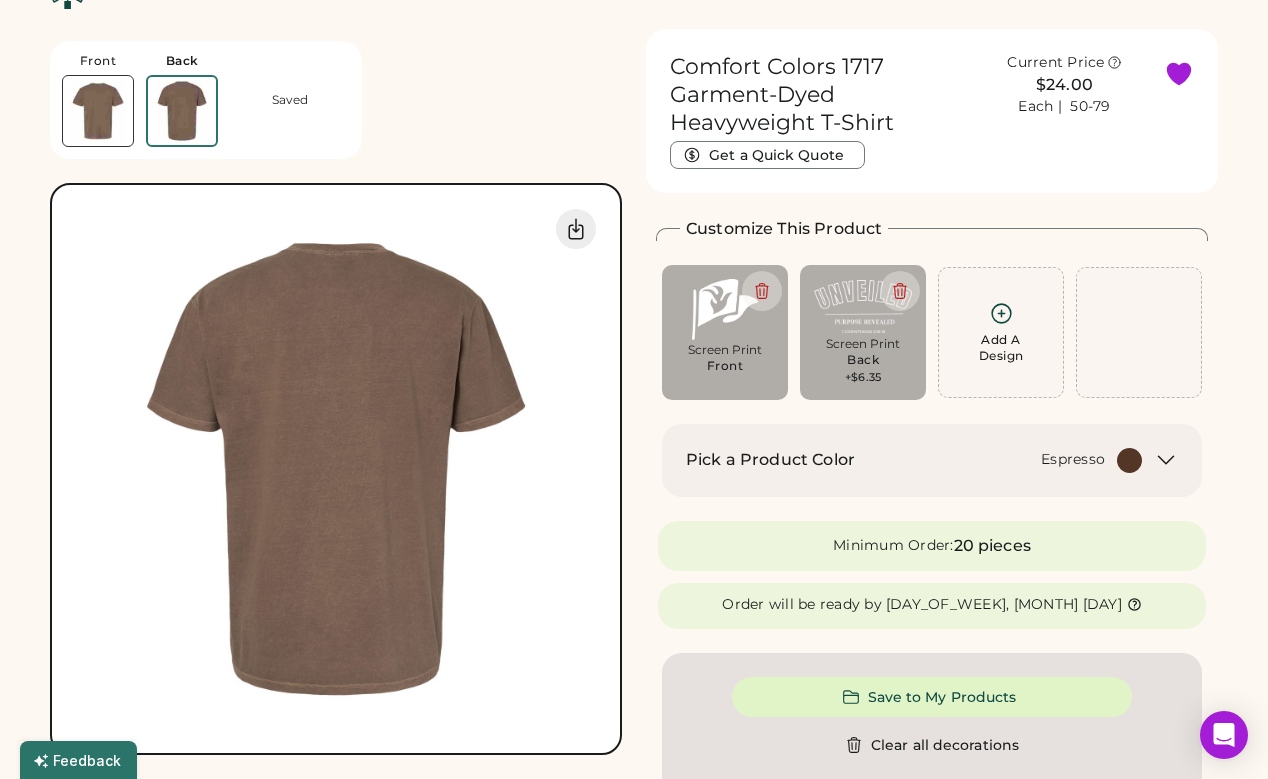 scroll, scrollTop: 75, scrollLeft: 0, axis: vertical 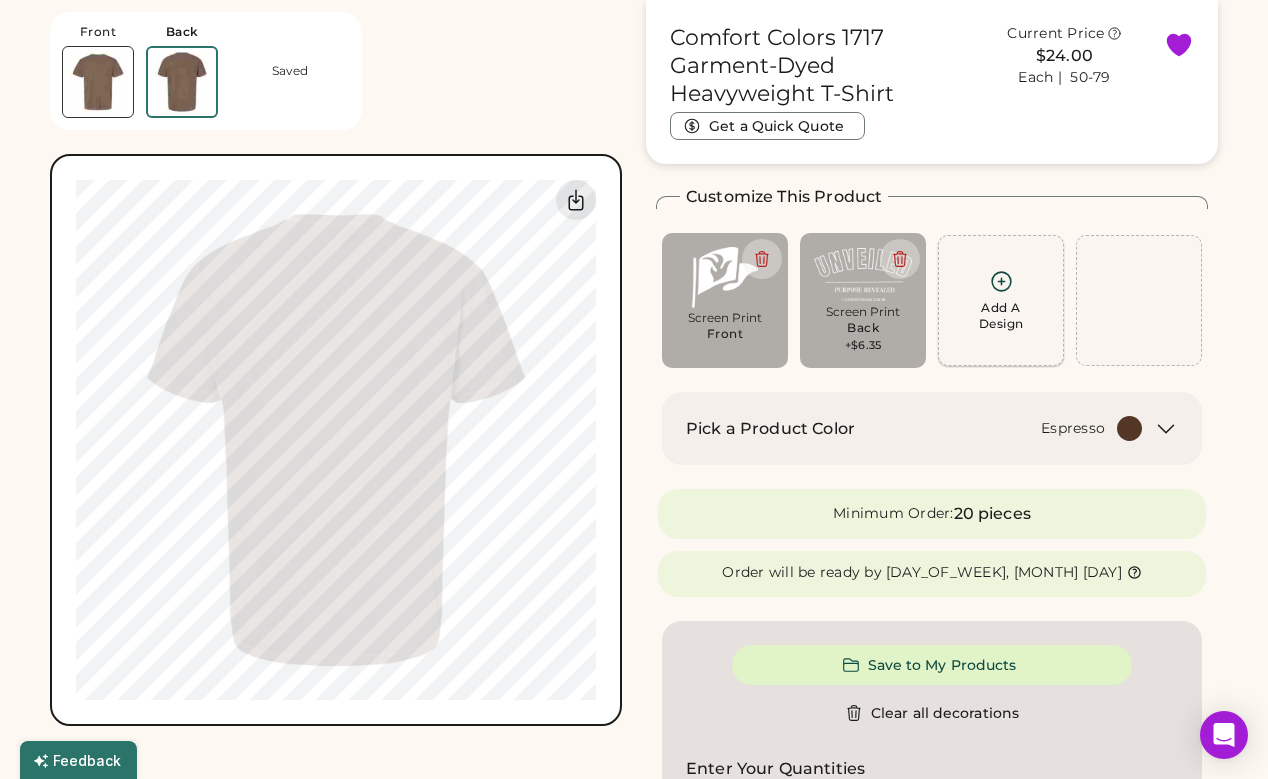 click 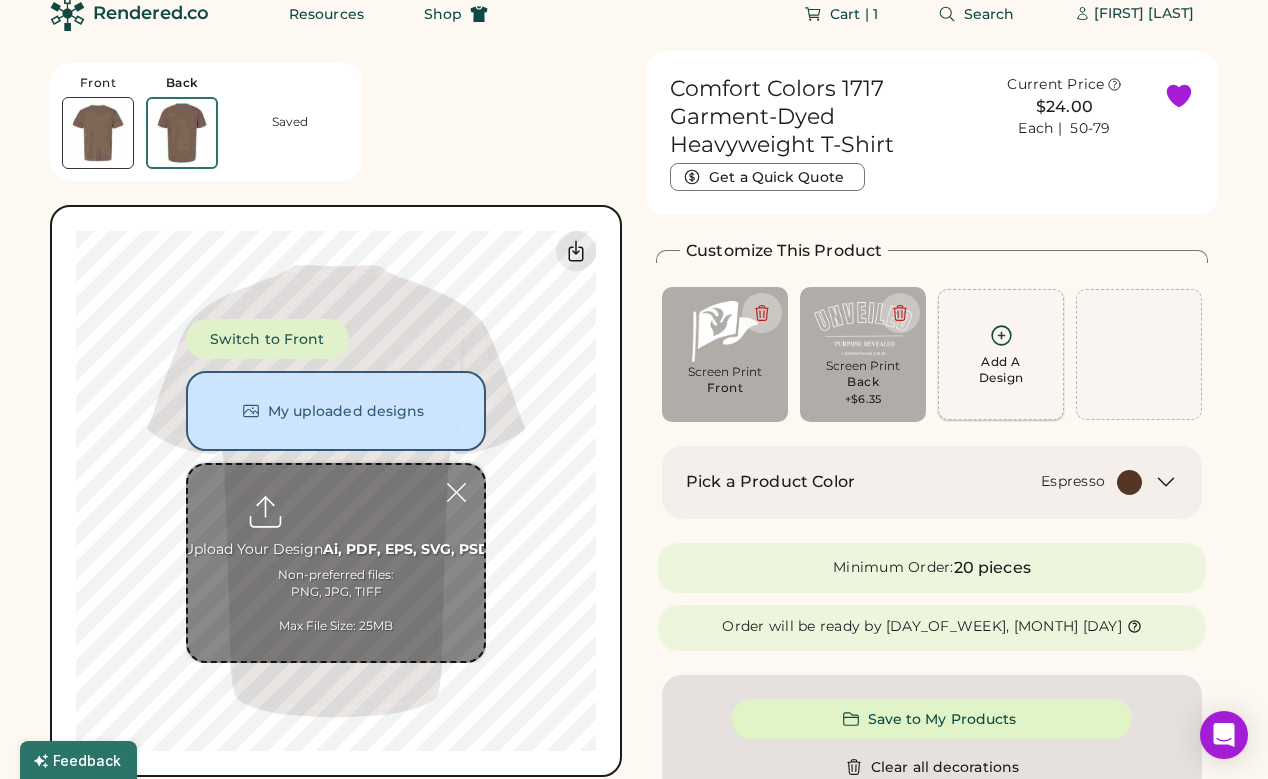 scroll, scrollTop: 21, scrollLeft: 0, axis: vertical 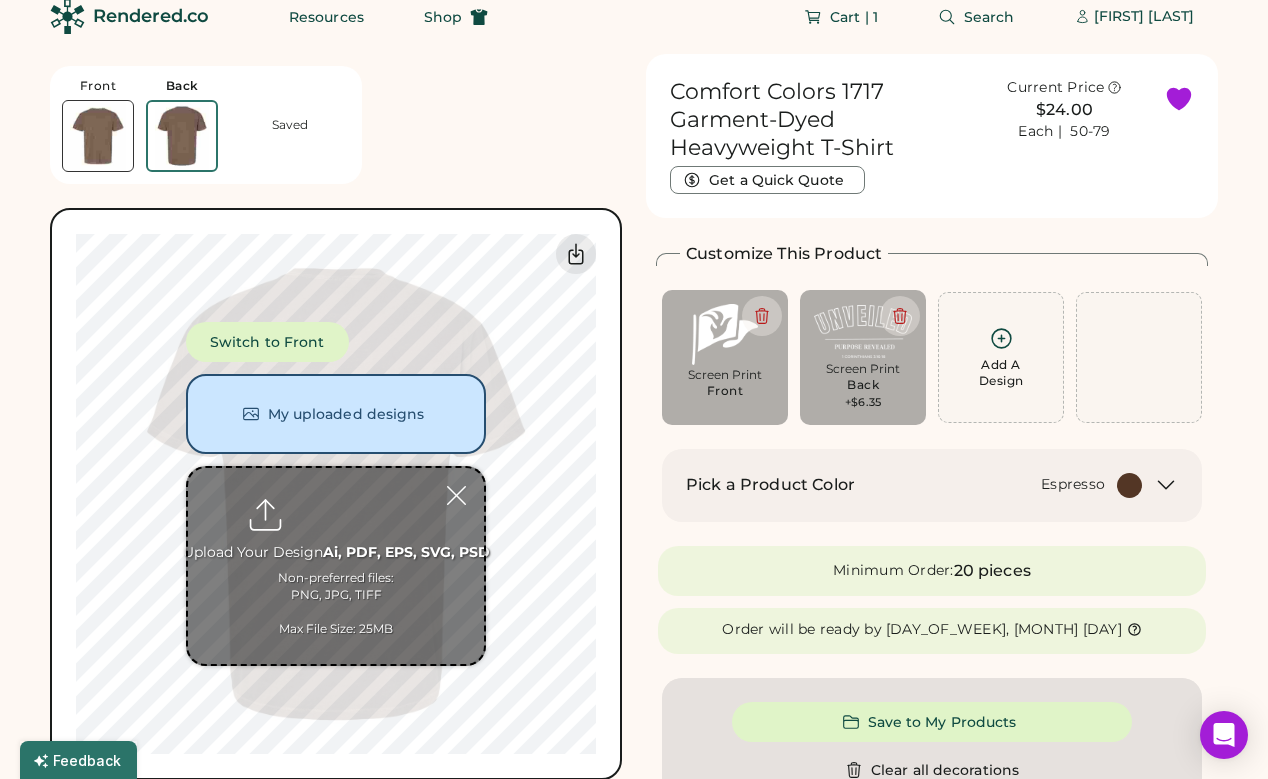click at bounding box center [336, 566] 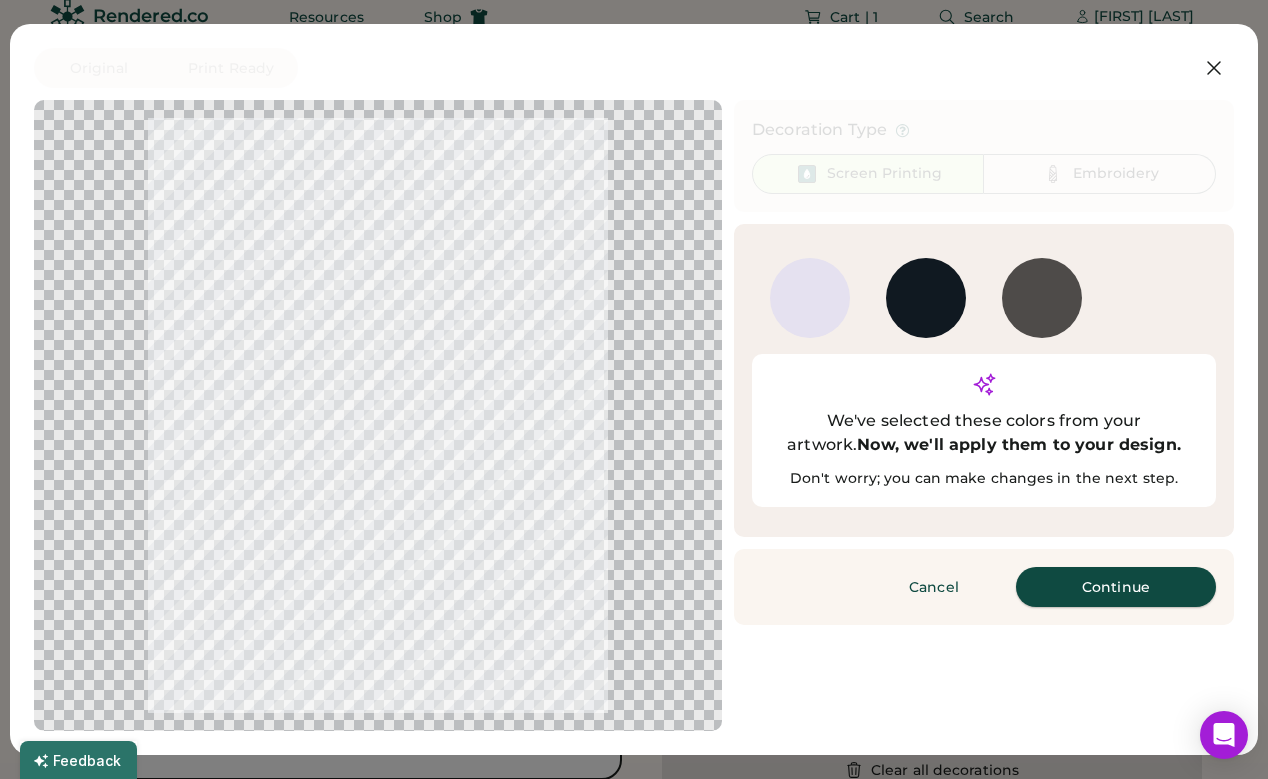 click on "Continue" at bounding box center (1116, 587) 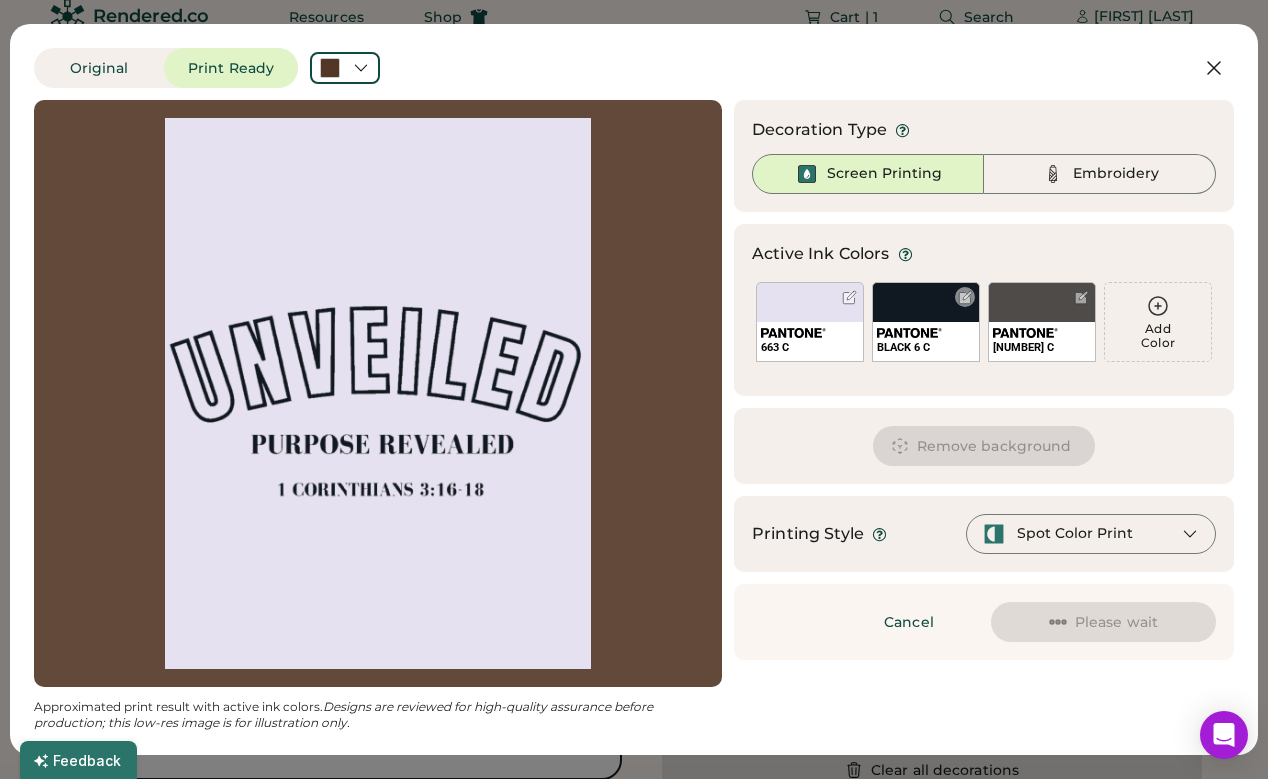 click on "BLACK 6 C" at bounding box center [926, 322] 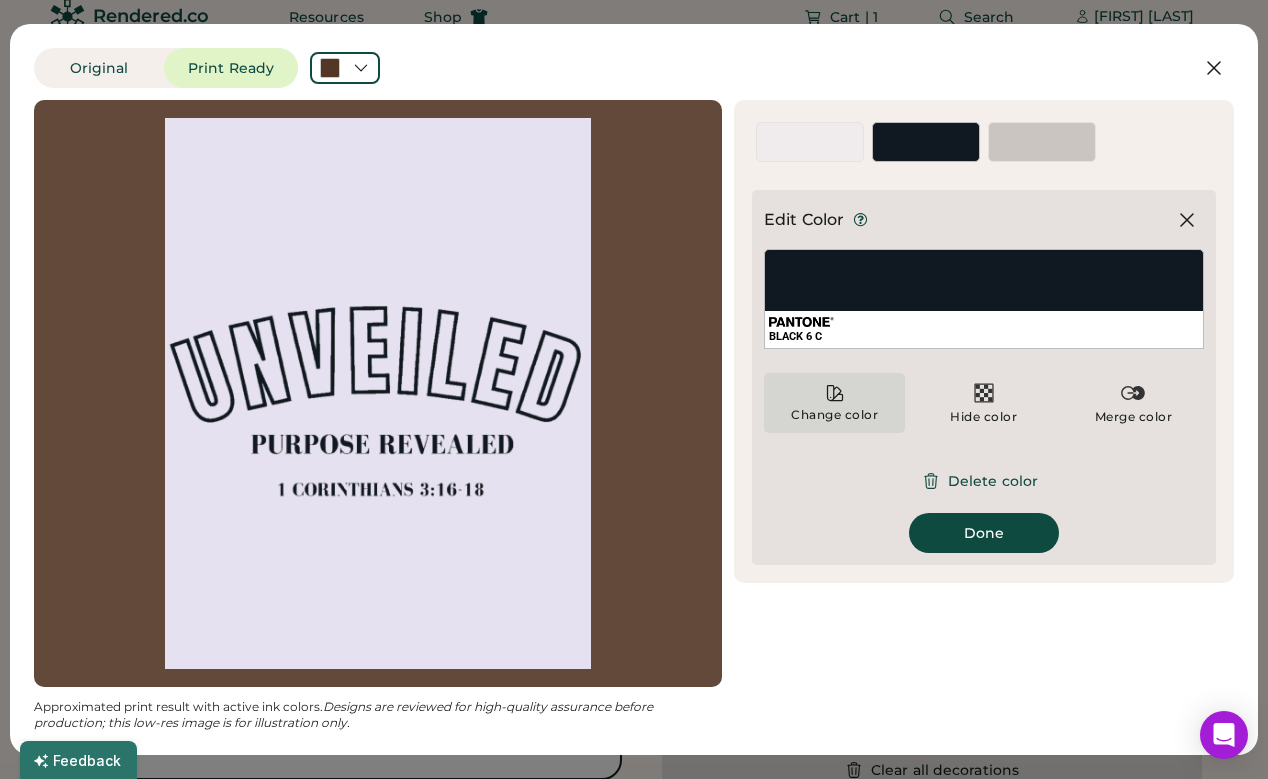 click 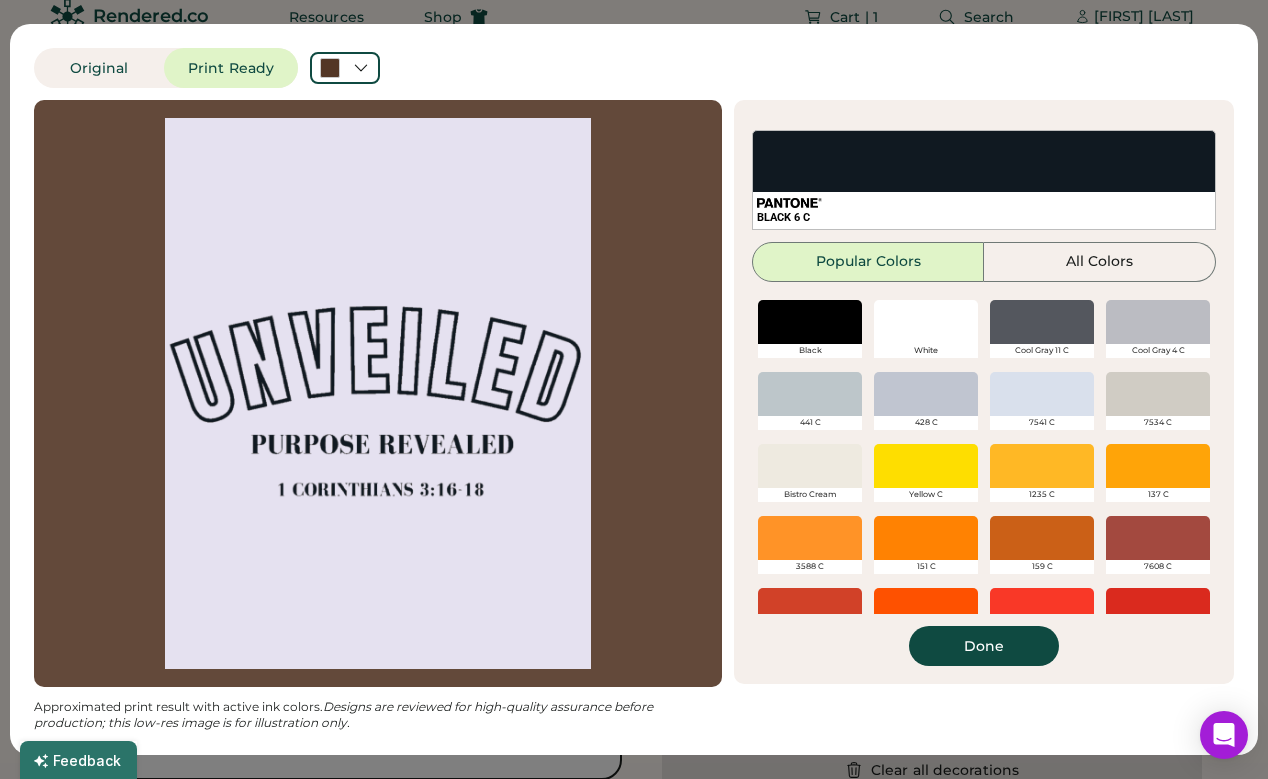 click at bounding box center [926, 322] 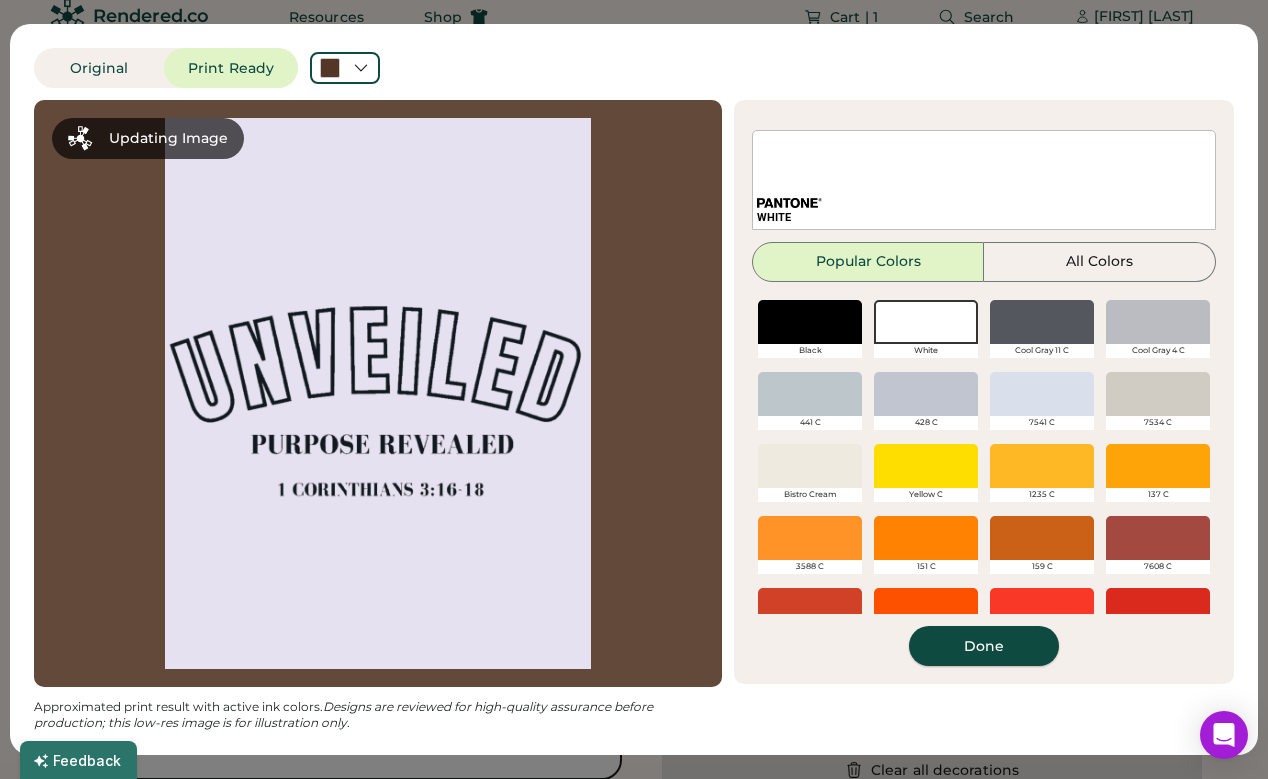 click on "Done" at bounding box center (984, 646) 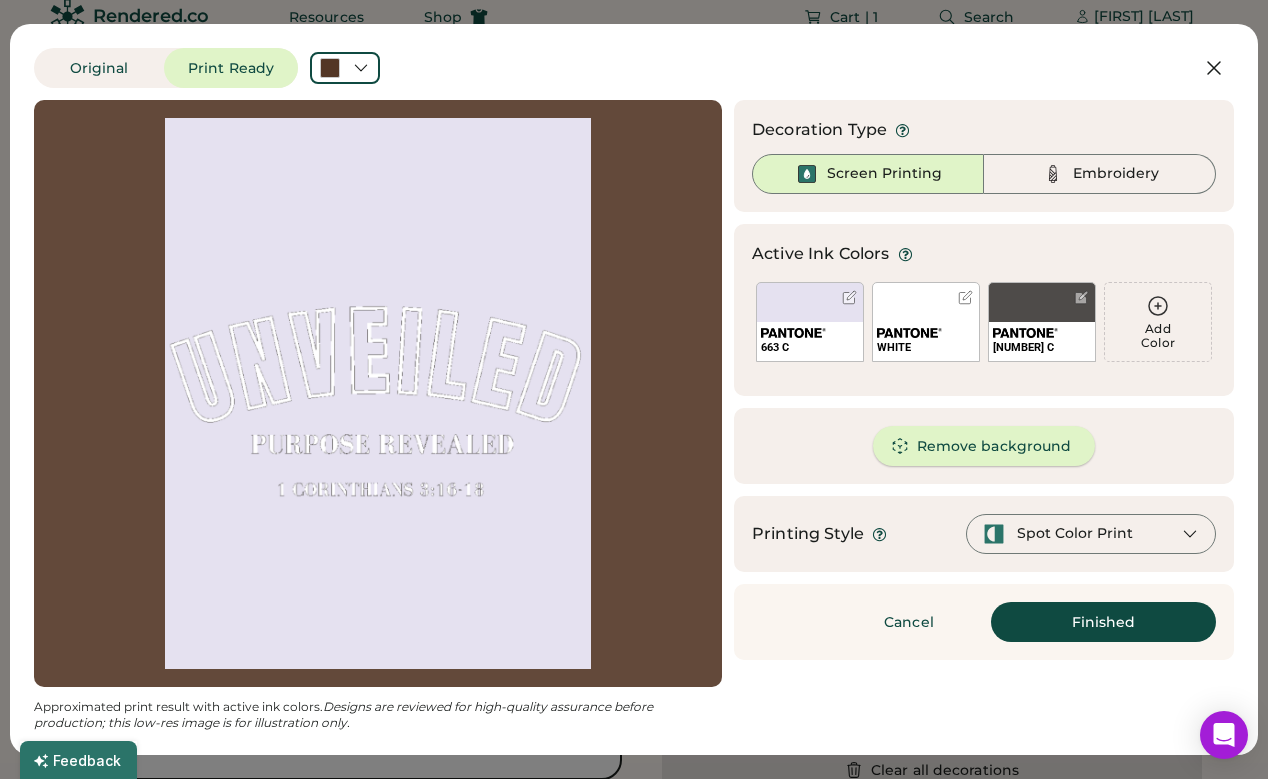 click on "Remove background" at bounding box center (984, 446) 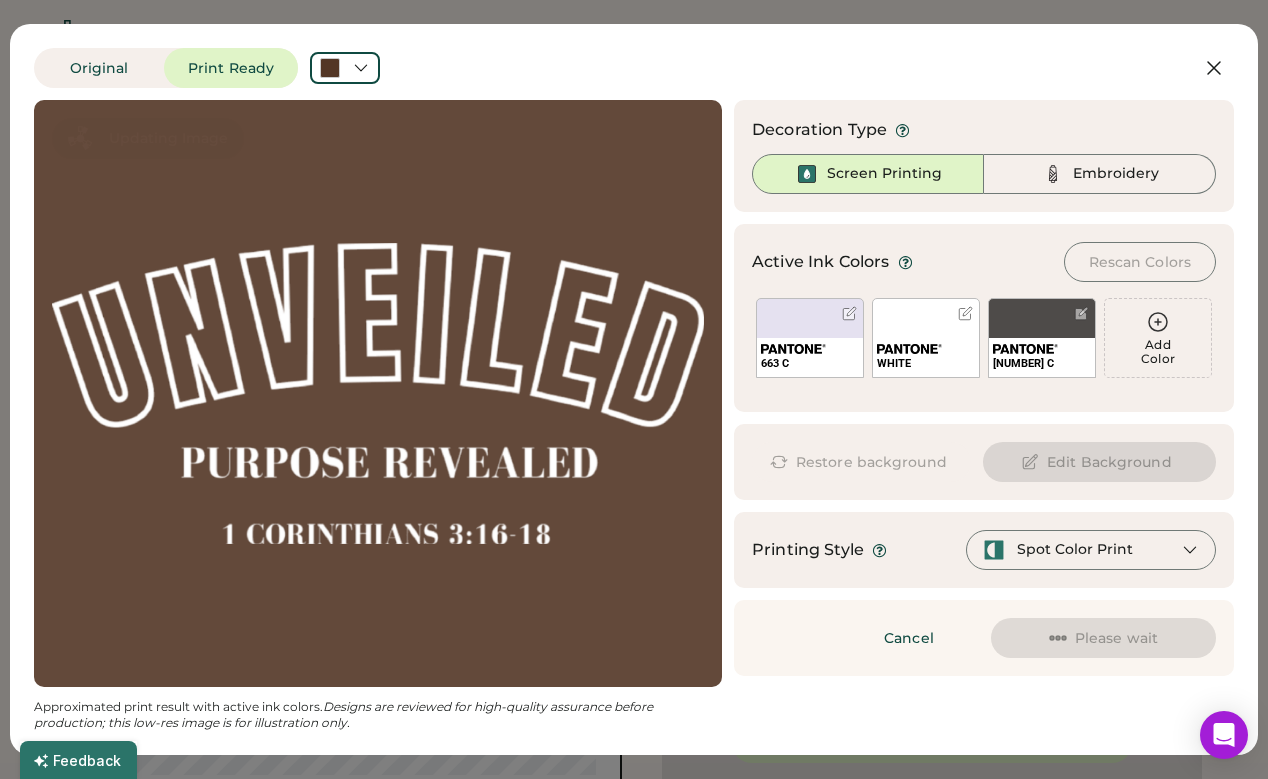 scroll, scrollTop: 21, scrollLeft: 0, axis: vertical 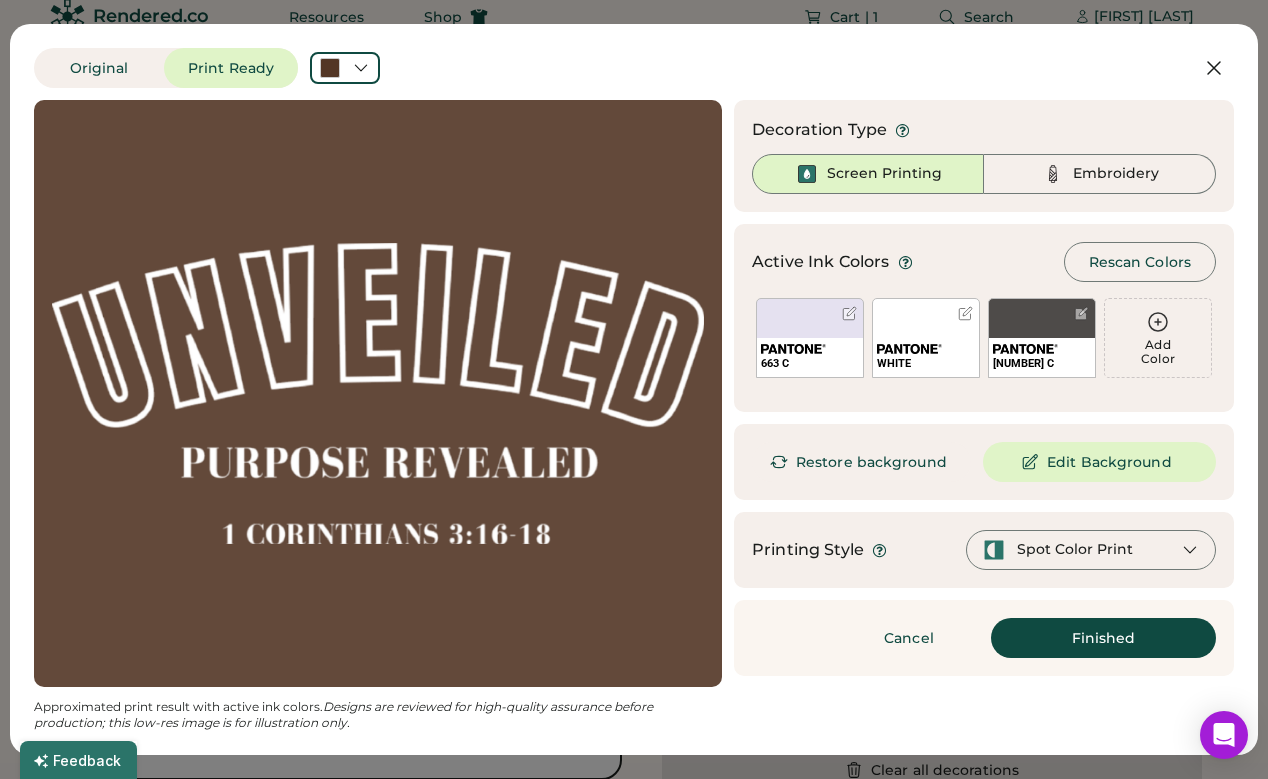 click on "Finished" at bounding box center (1103, 638) 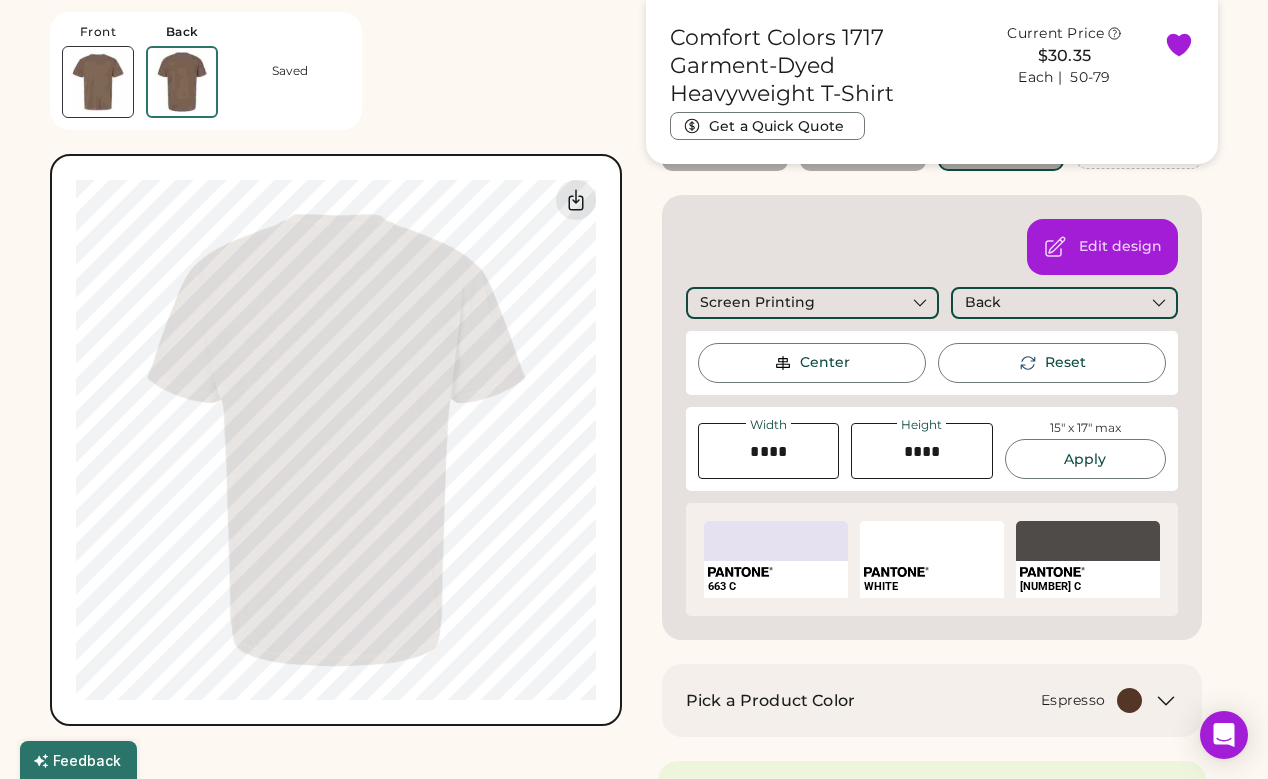 scroll, scrollTop: 277, scrollLeft: 0, axis: vertical 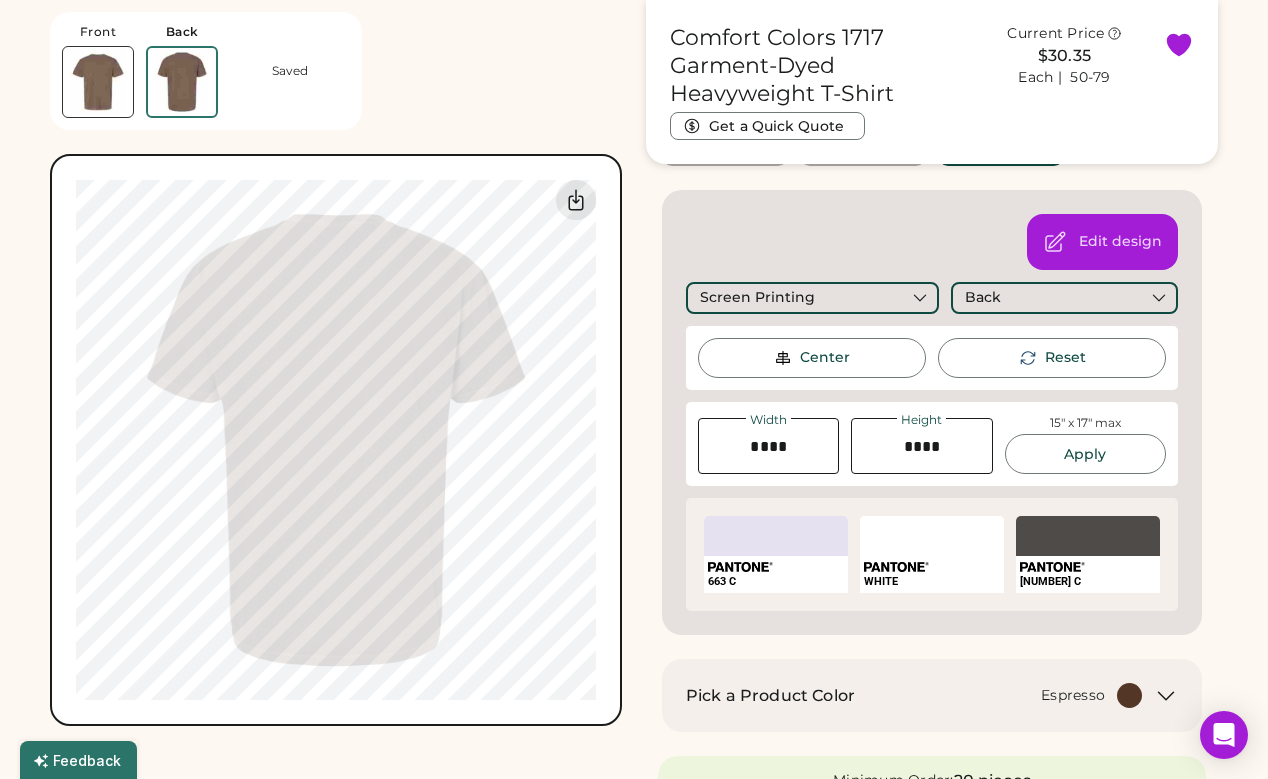 click on "Front Back Saved Switch to back    My uploaded designs Upload new design
SVG, Ai, PDF, EPS, PSD Non-preferred files:
PNG, JPG, TIFF Max File Size: 25MB    Guidelines are approximate; our team will confirm the correct placement. Switch to Front    My uploaded designs Upload Your Design
Ai, PDF, EPS, SVG, PSD Non-preferred files:
PNG, JPG, TIFF Max File Size: 25MB 100% 100%    Guidelines are approximate; our team will confirm the correct placement." at bounding box center (336, 363) 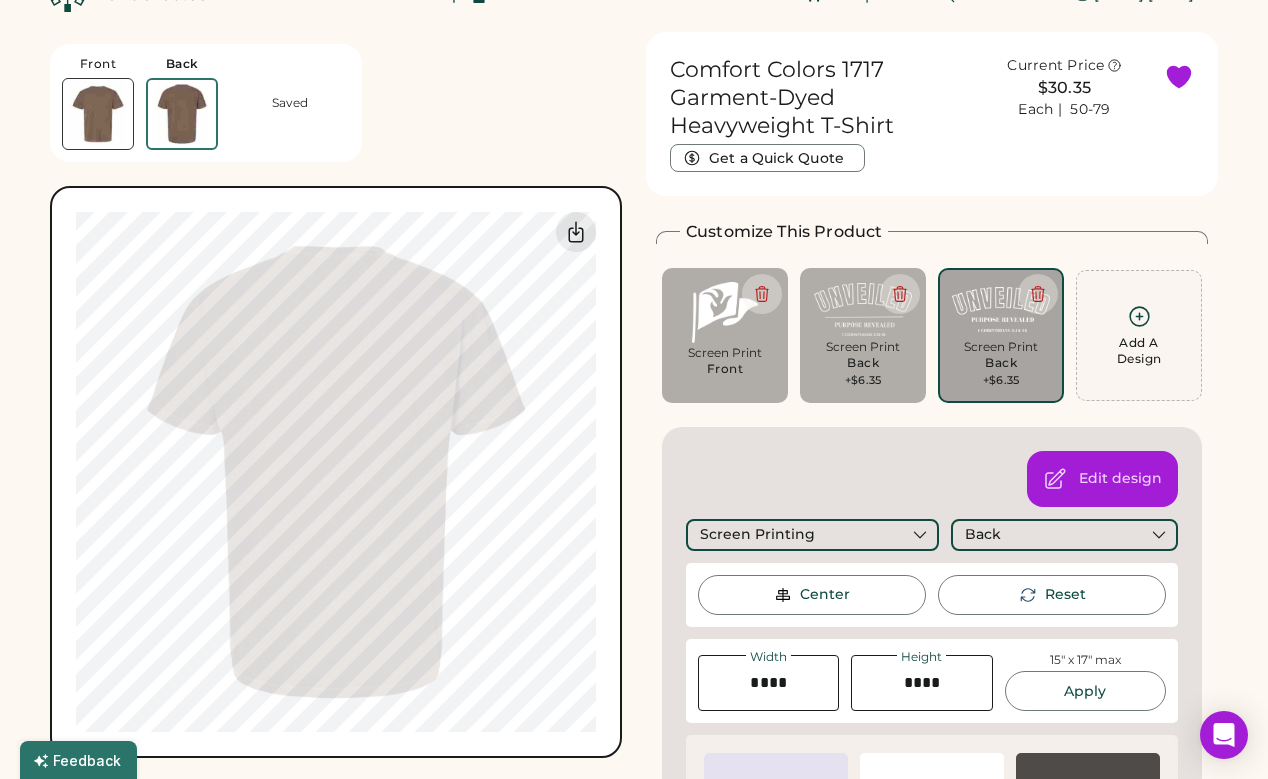 scroll, scrollTop: 29, scrollLeft: 0, axis: vertical 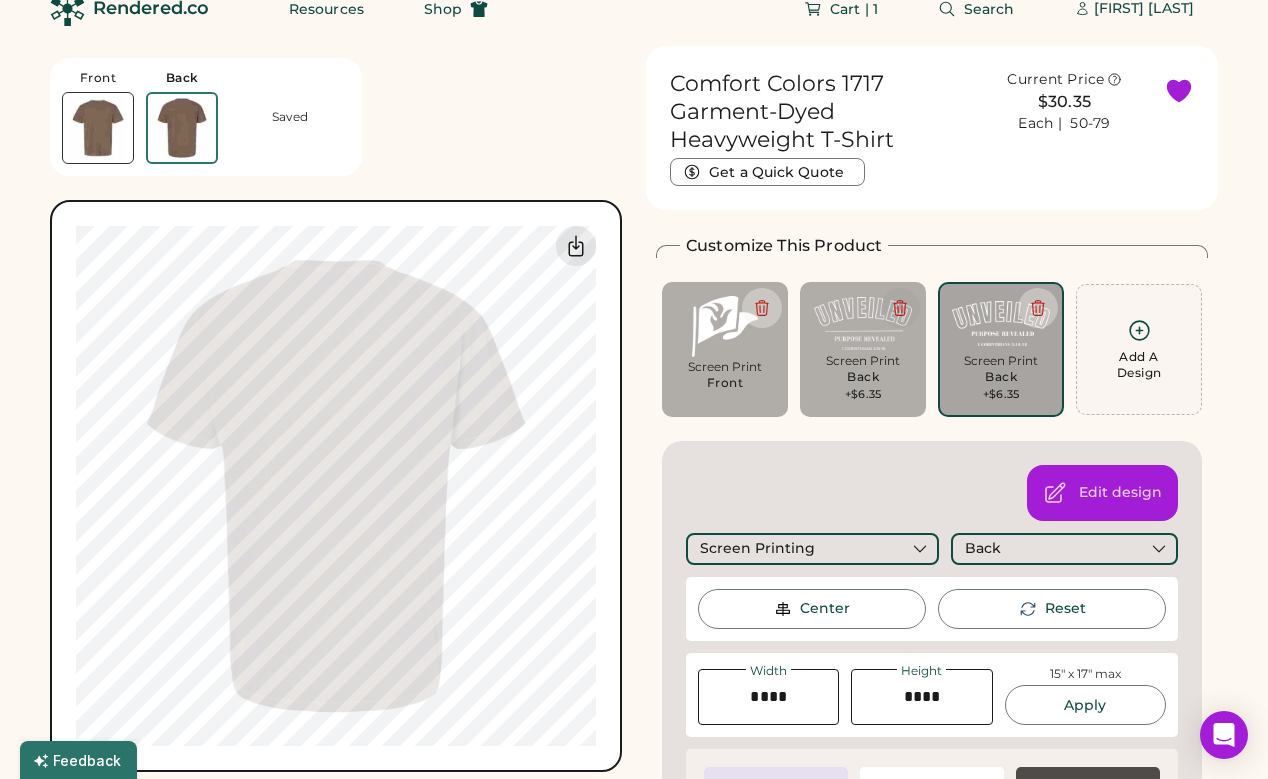 click 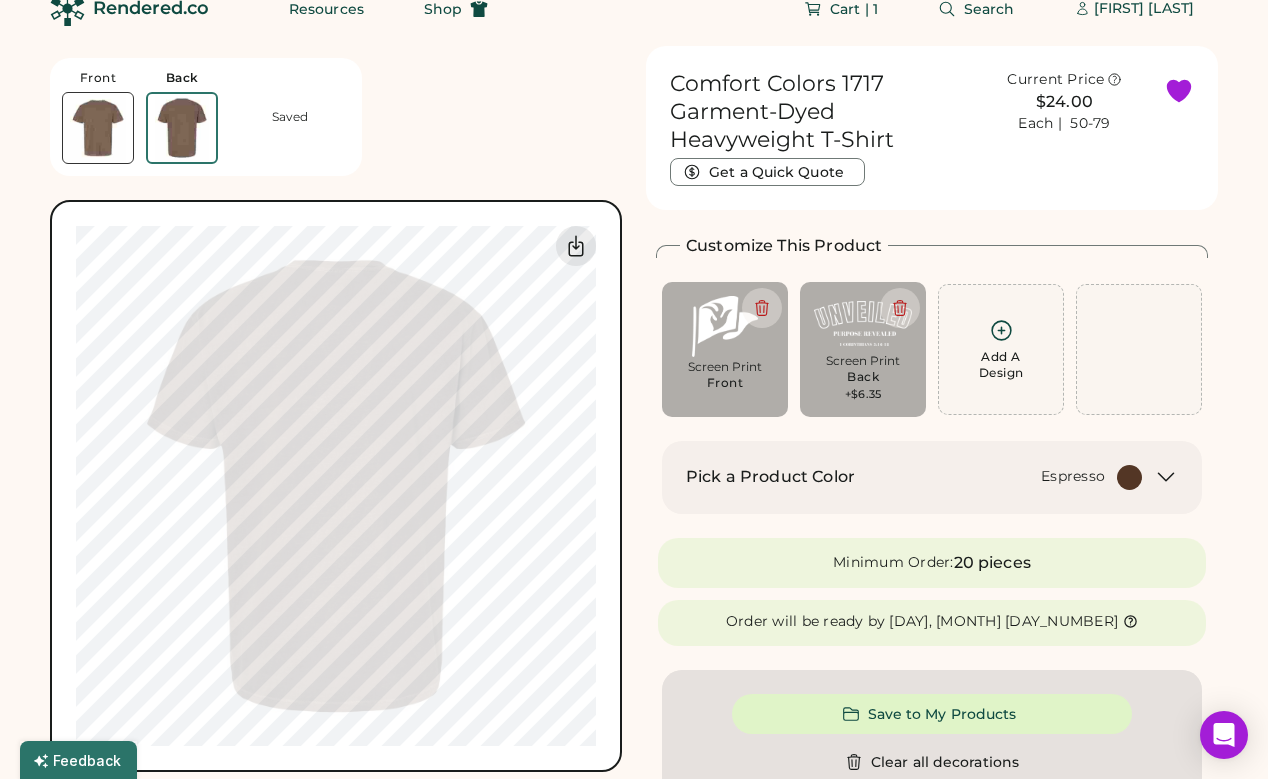 click at bounding box center (98, 128) 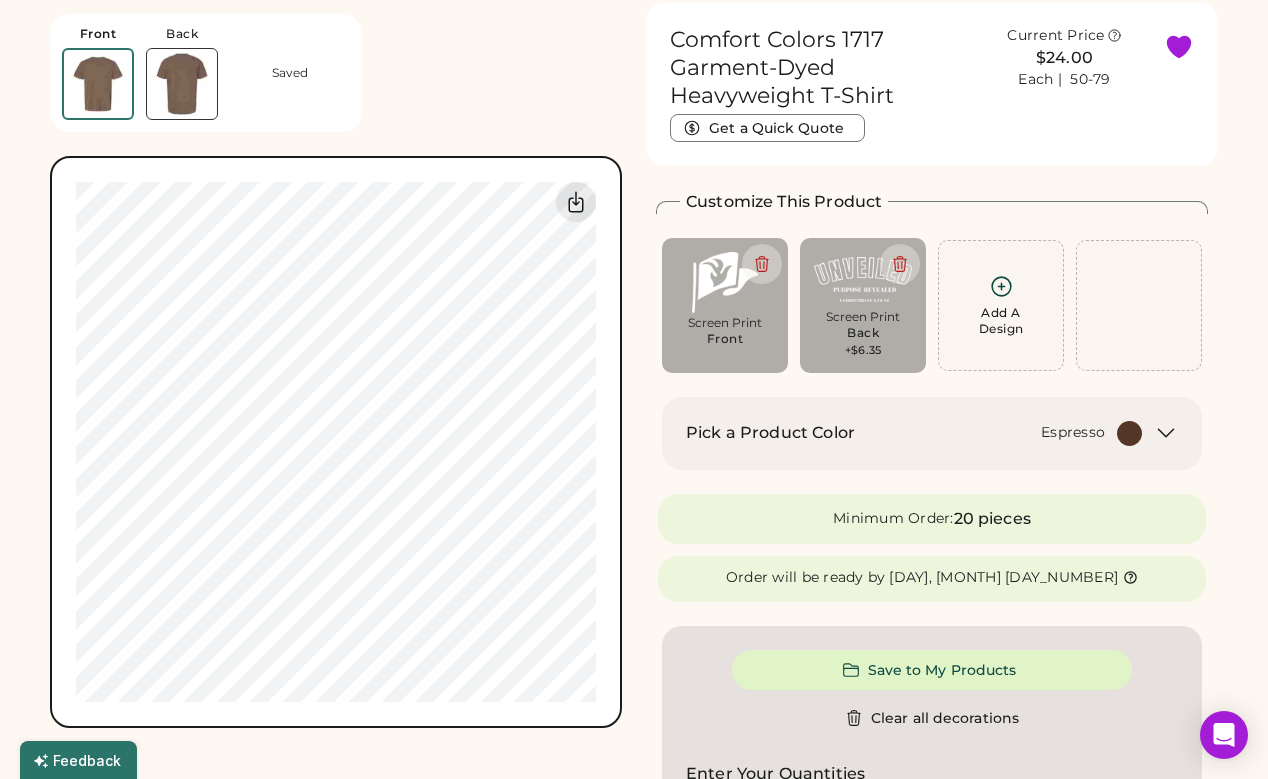 scroll, scrollTop: 75, scrollLeft: 0, axis: vertical 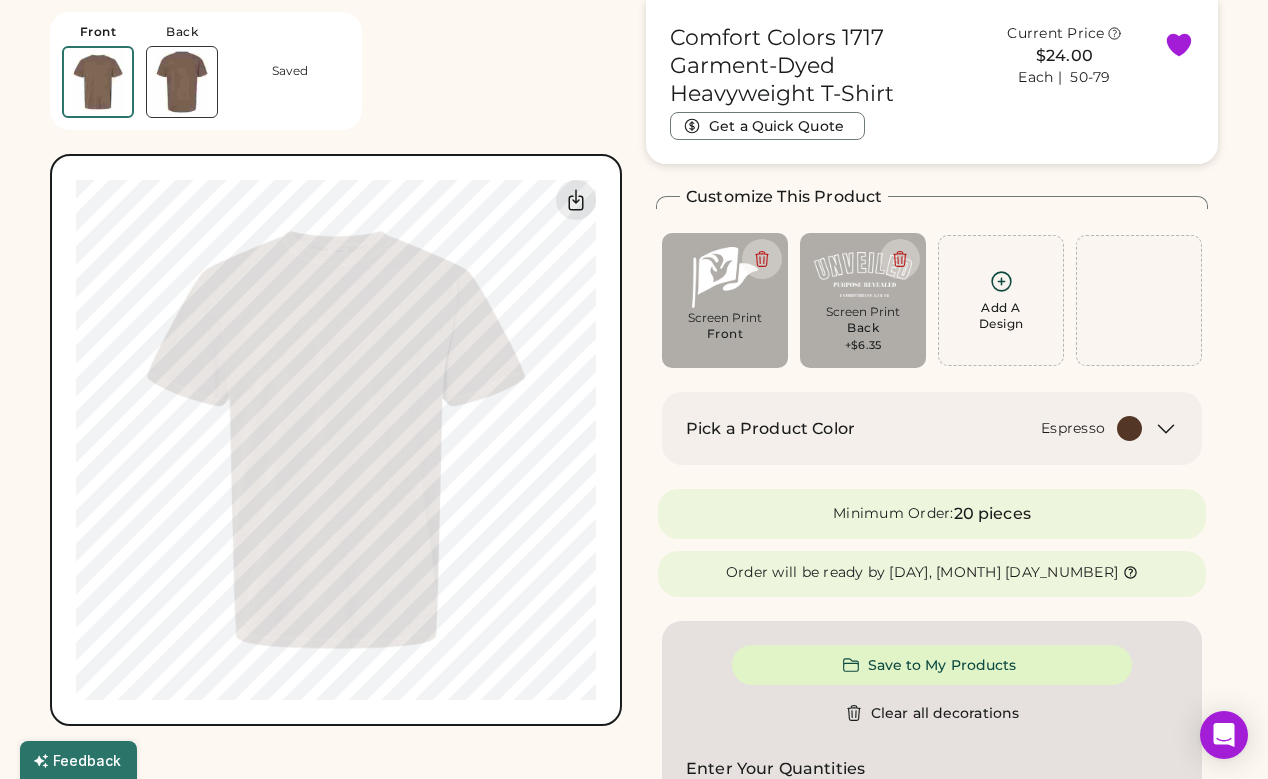 click at bounding box center [182, 82] 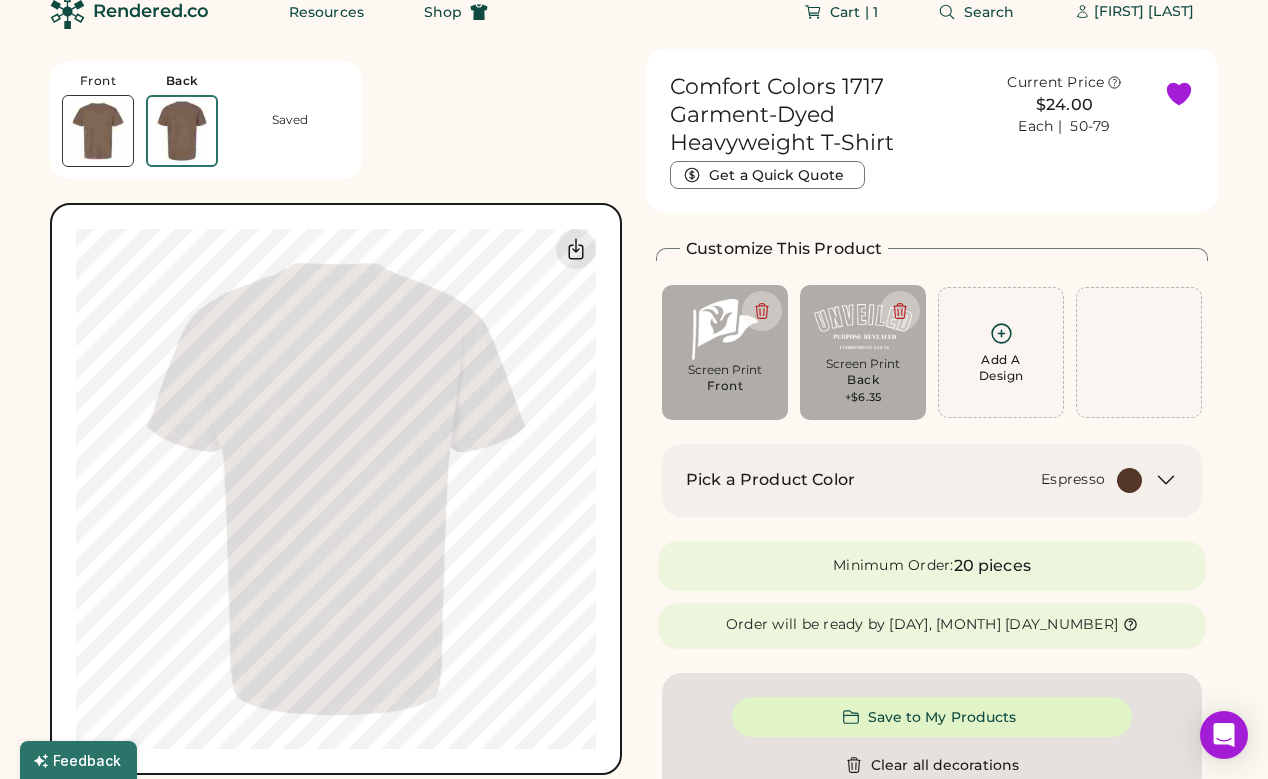 scroll, scrollTop: 21, scrollLeft: 0, axis: vertical 